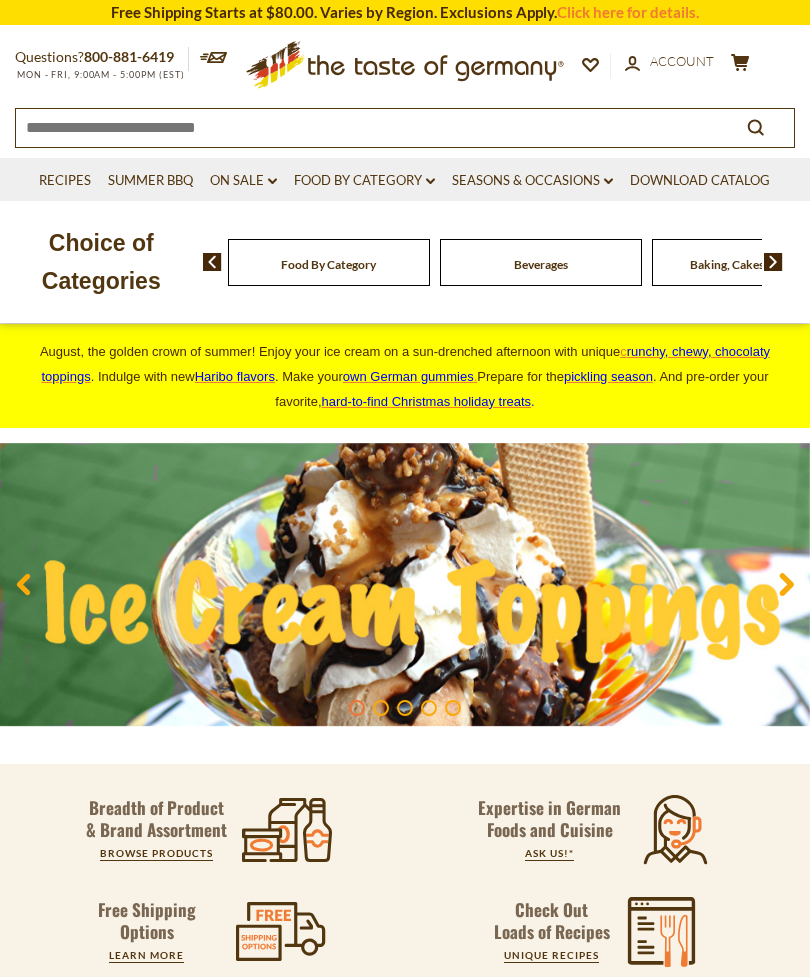 scroll, scrollTop: 0, scrollLeft: 0, axis: both 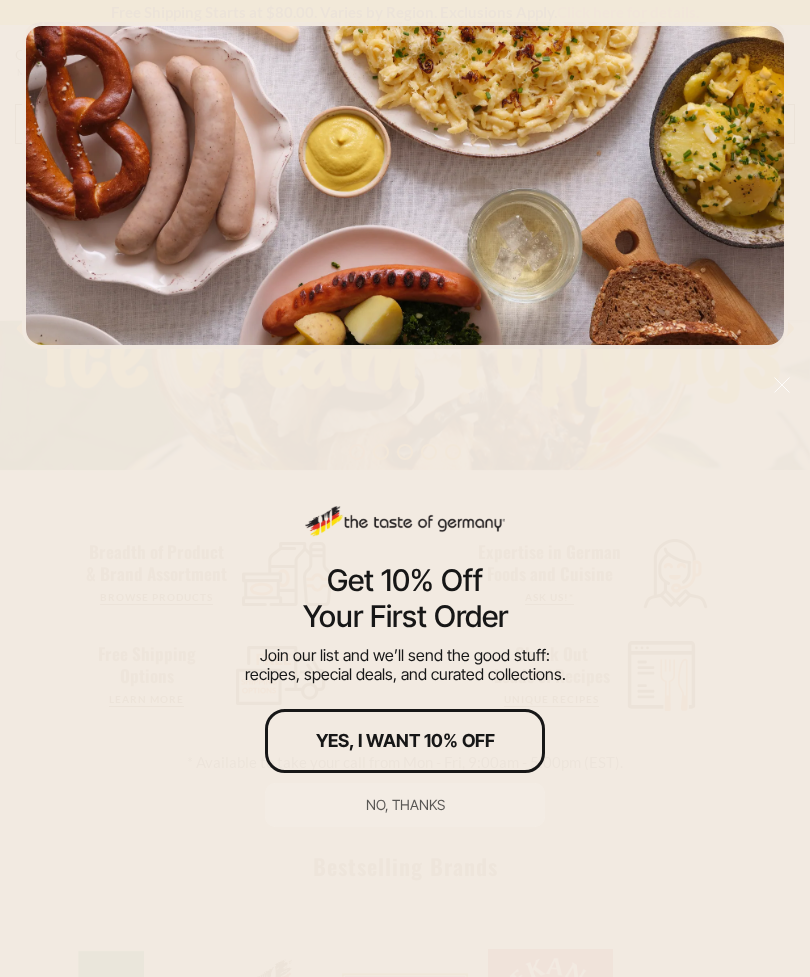 click on "No, thanks" at bounding box center [405, 805] 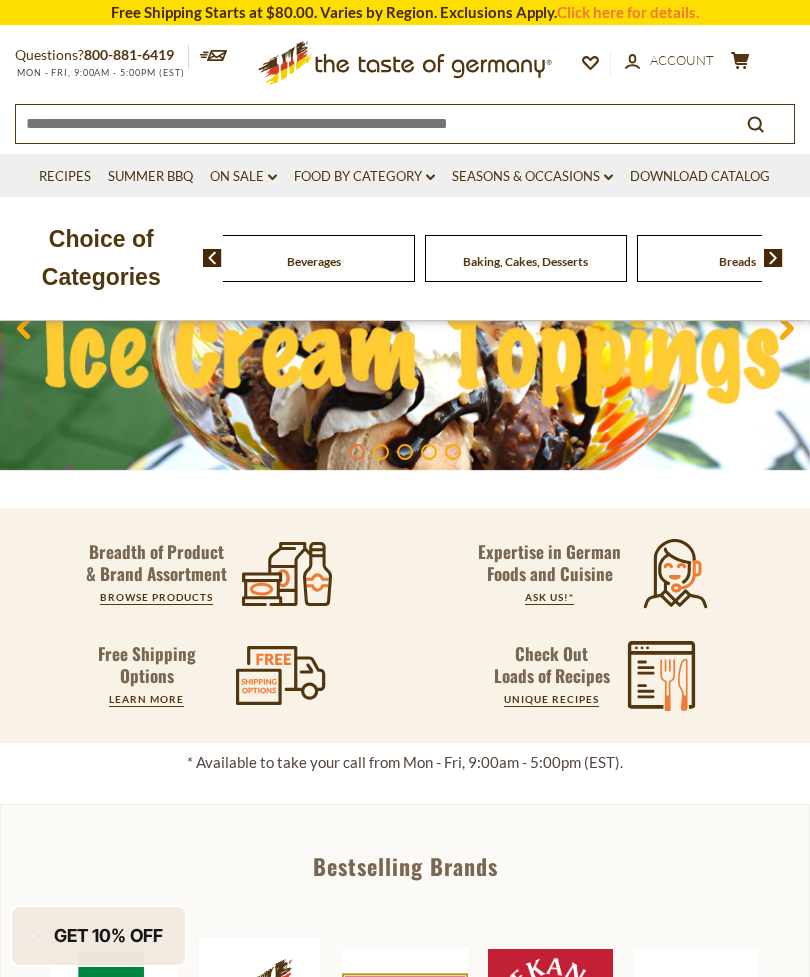 click on "Beverages" at bounding box center (102, 258) 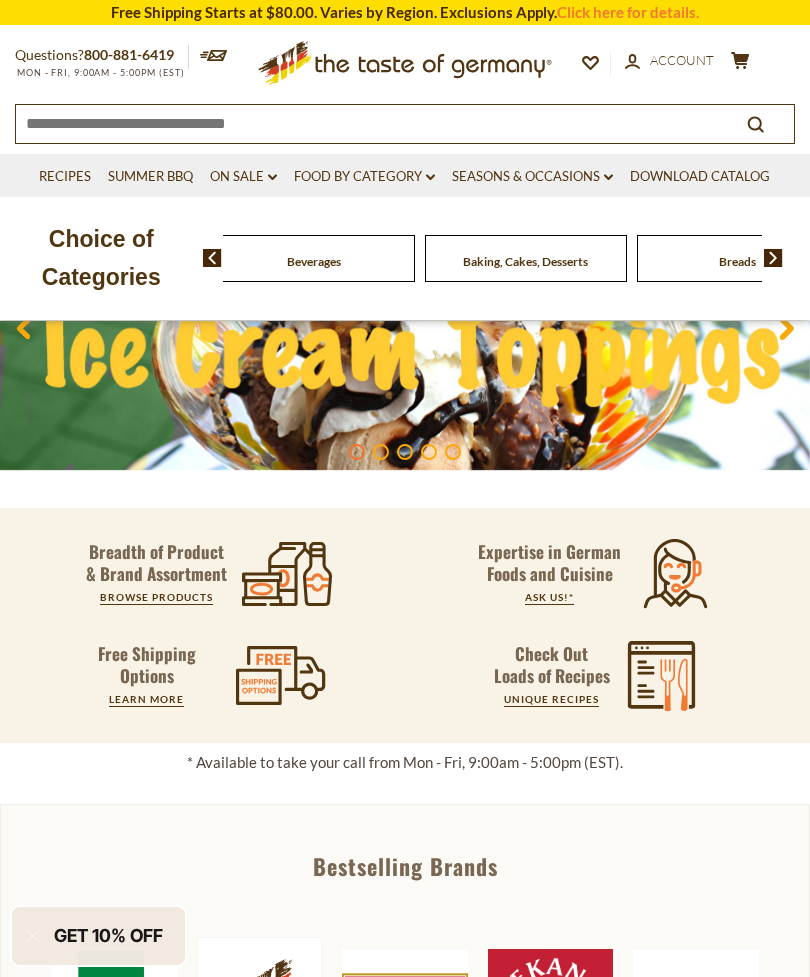 click at bounding box center (773, 258) 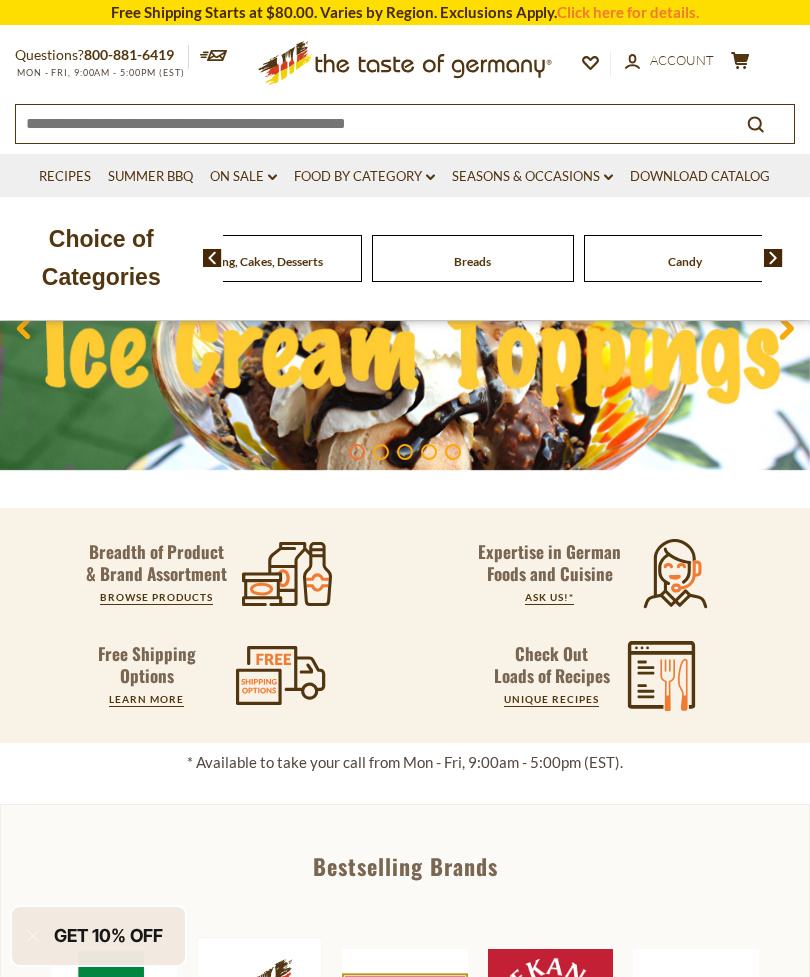 click at bounding box center [773, 258] 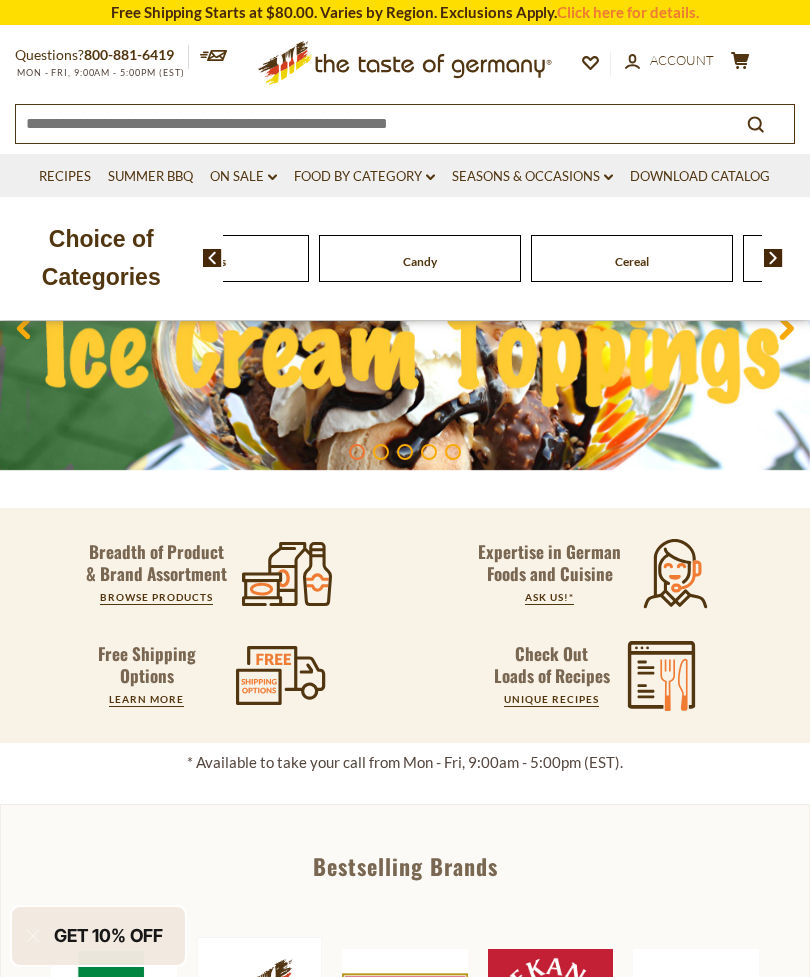 click on "Food By Category
Beverages
Baking, Cakes, Desserts
Breads
Candy
Cereal
Cookies
Coffee, Cocoa & Tea
Chocolate & Marzipan
Cheese & Dairy" at bounding box center (507, 258) 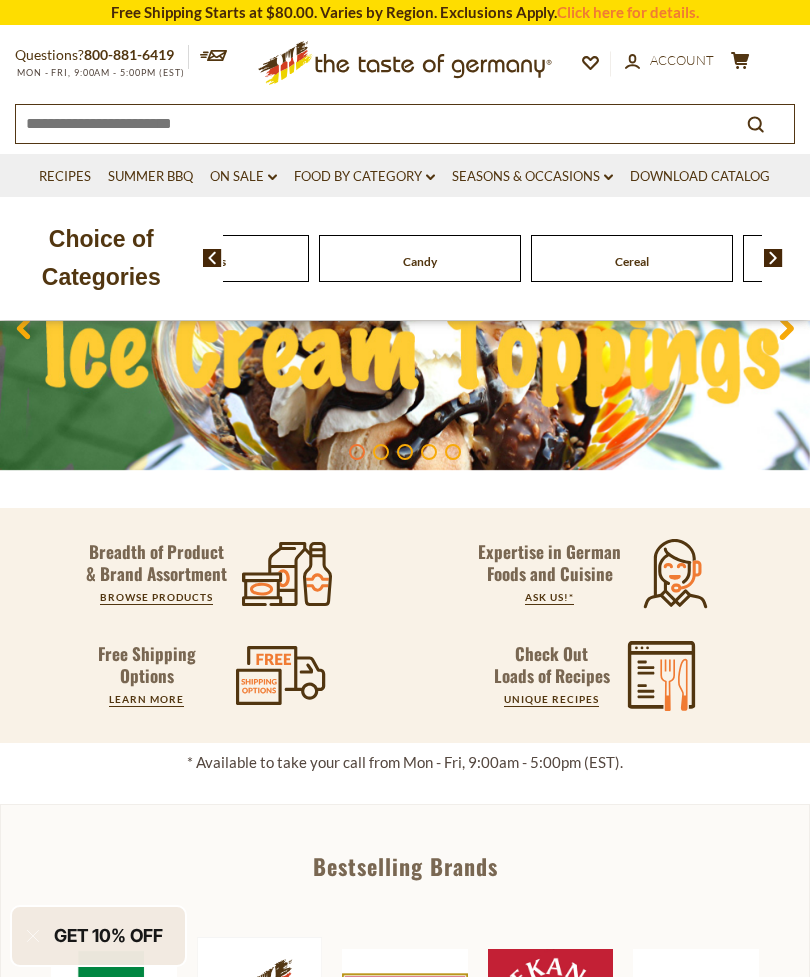 click on "Food By Category
Beverages
Baking, Cakes, Desserts
Breads
Candy
Cereal
Cookies
Coffee, Cocoa & Tea
Chocolate & Marzipan
Cheese & Dairy" at bounding box center [507, 258] 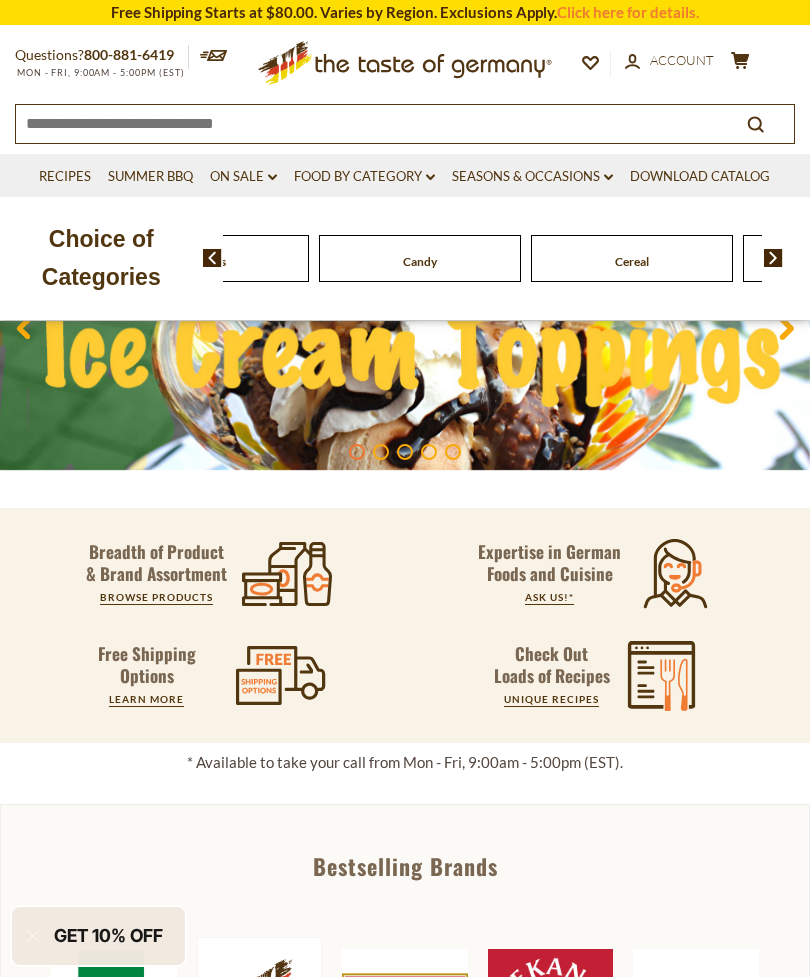 click at bounding box center (773, 258) 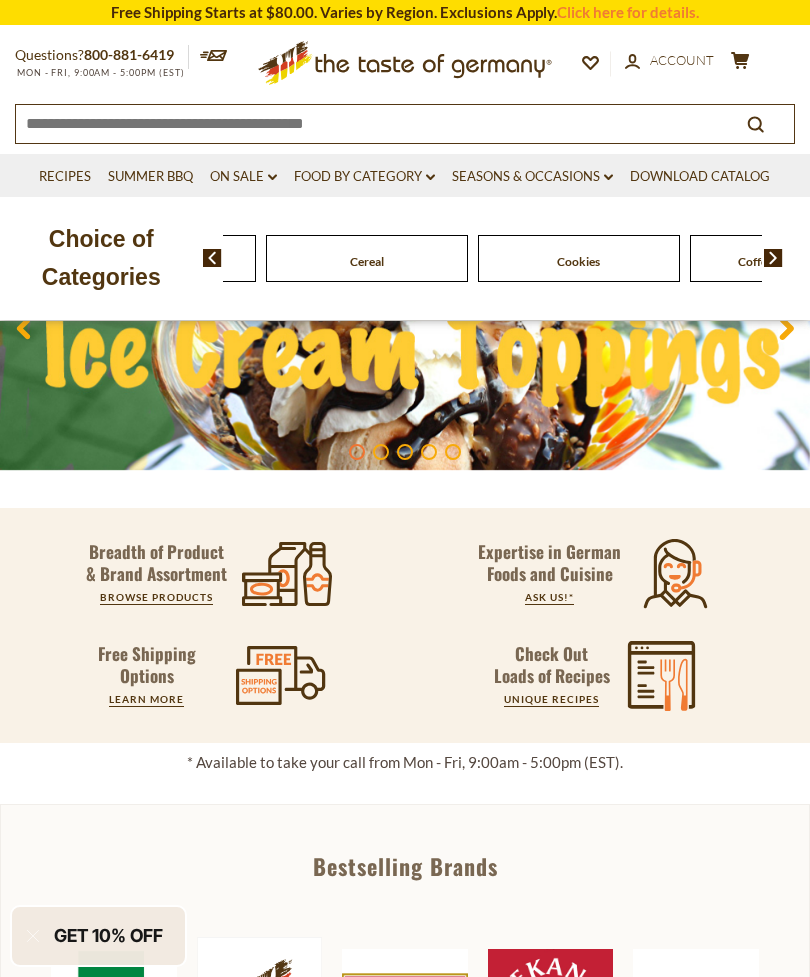 click at bounding box center [773, 258] 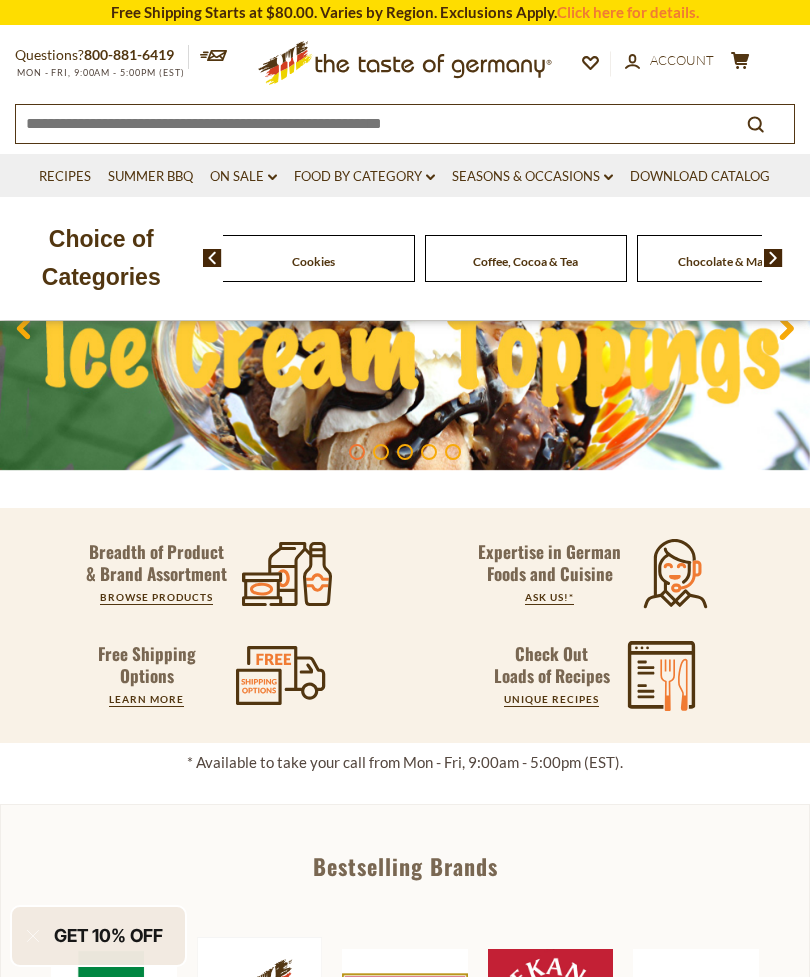 click at bounding box center [773, 258] 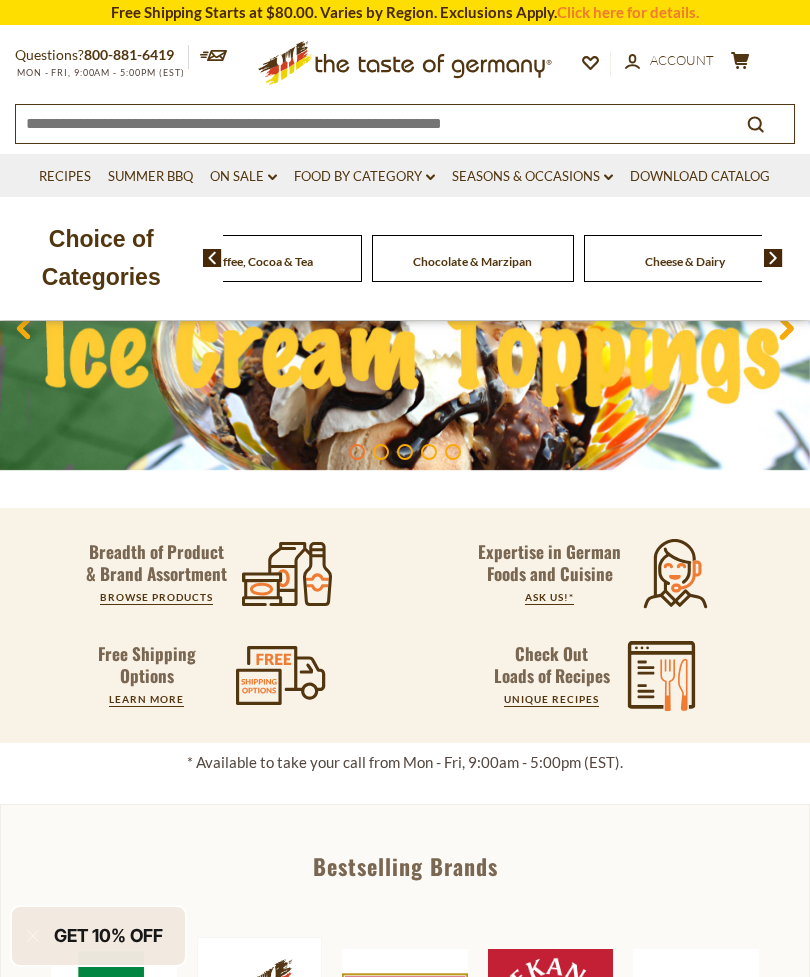 click at bounding box center [773, 258] 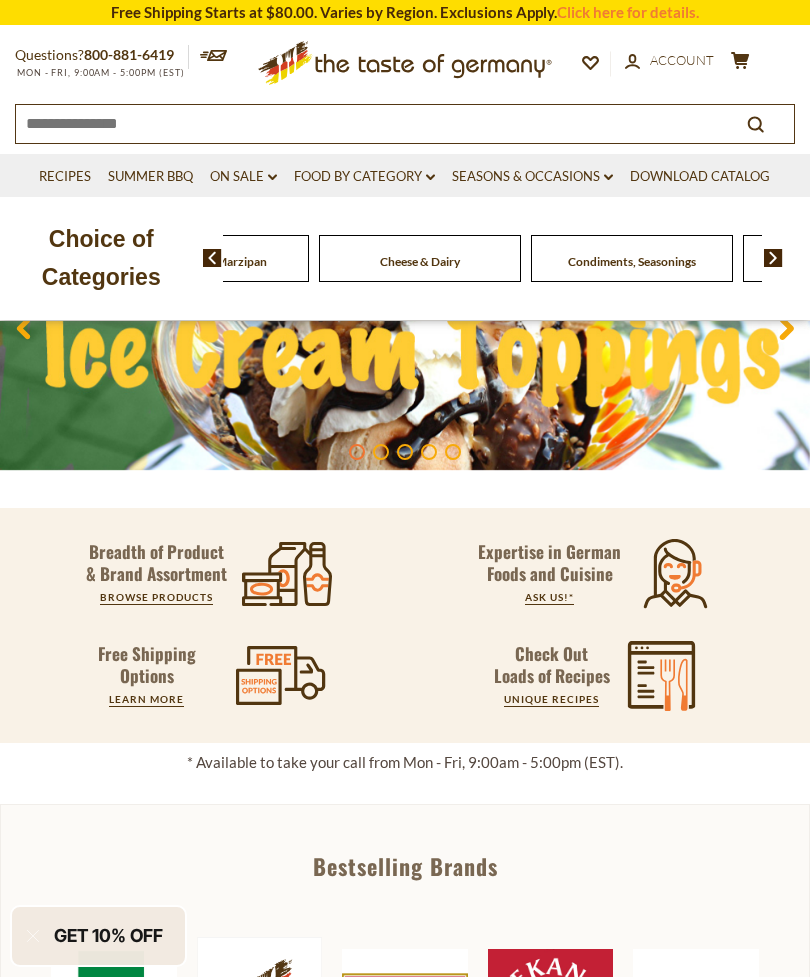 click at bounding box center [773, 258] 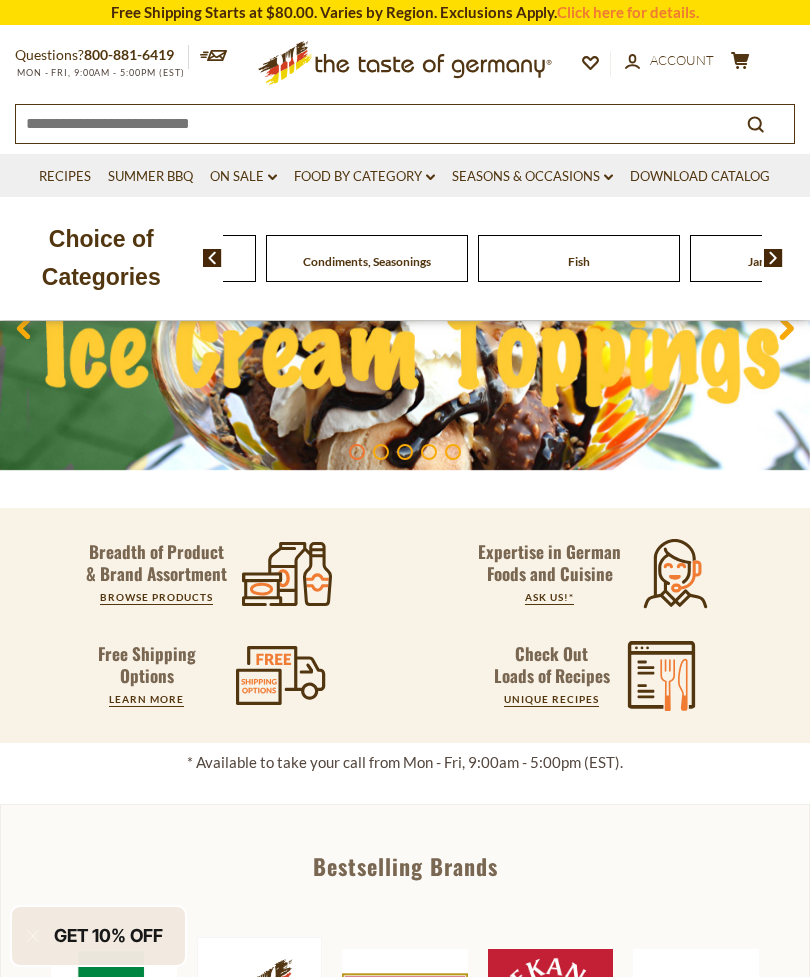 click on "Food By Category
Beverages
Baking, Cakes, Desserts
Breads
Candy
Cereal
Cookies
Coffee, Cocoa & Tea
Chocolate & Marzipan
Cheese & Dairy" at bounding box center (507, 258) 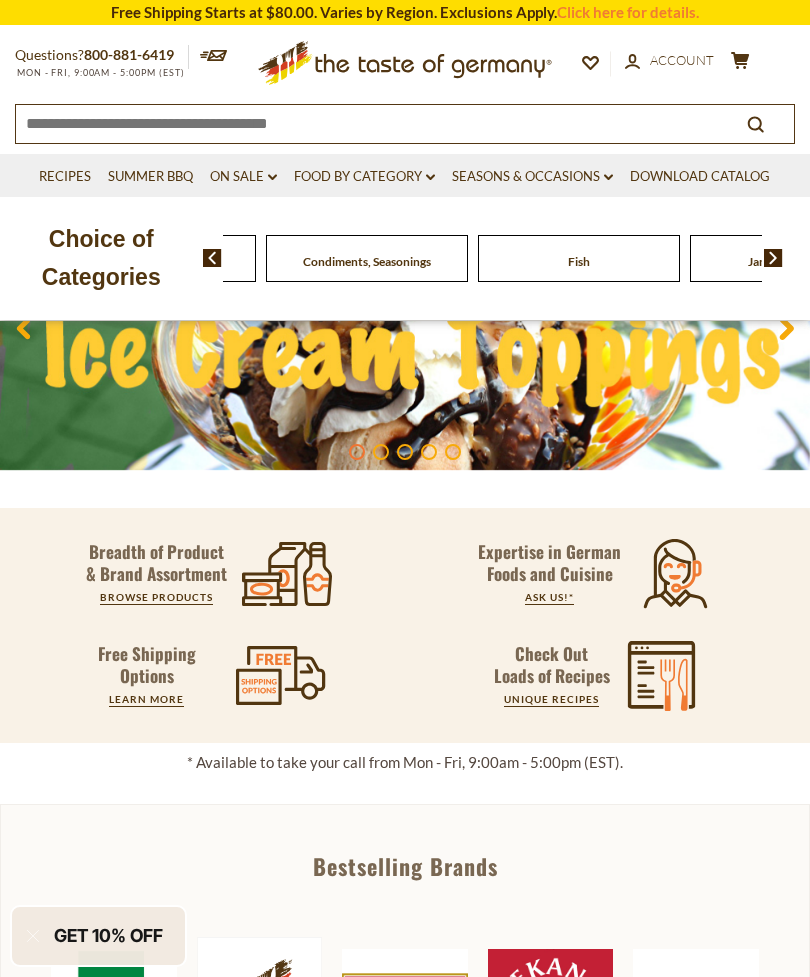 click at bounding box center [773, 258] 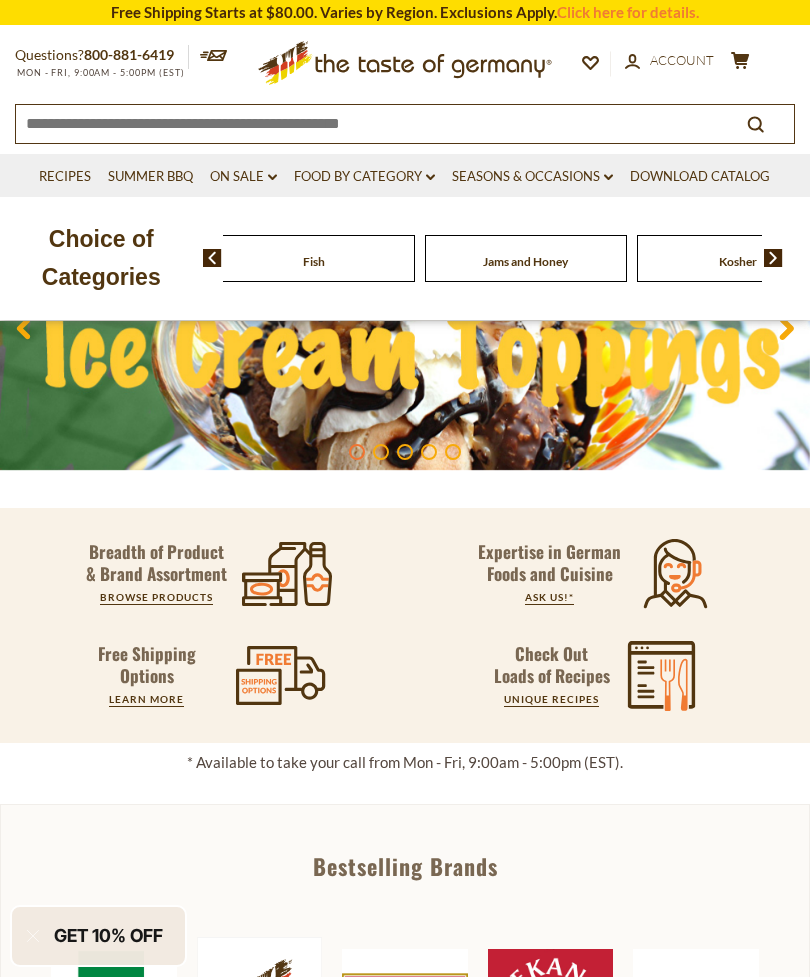 click at bounding box center [773, 258] 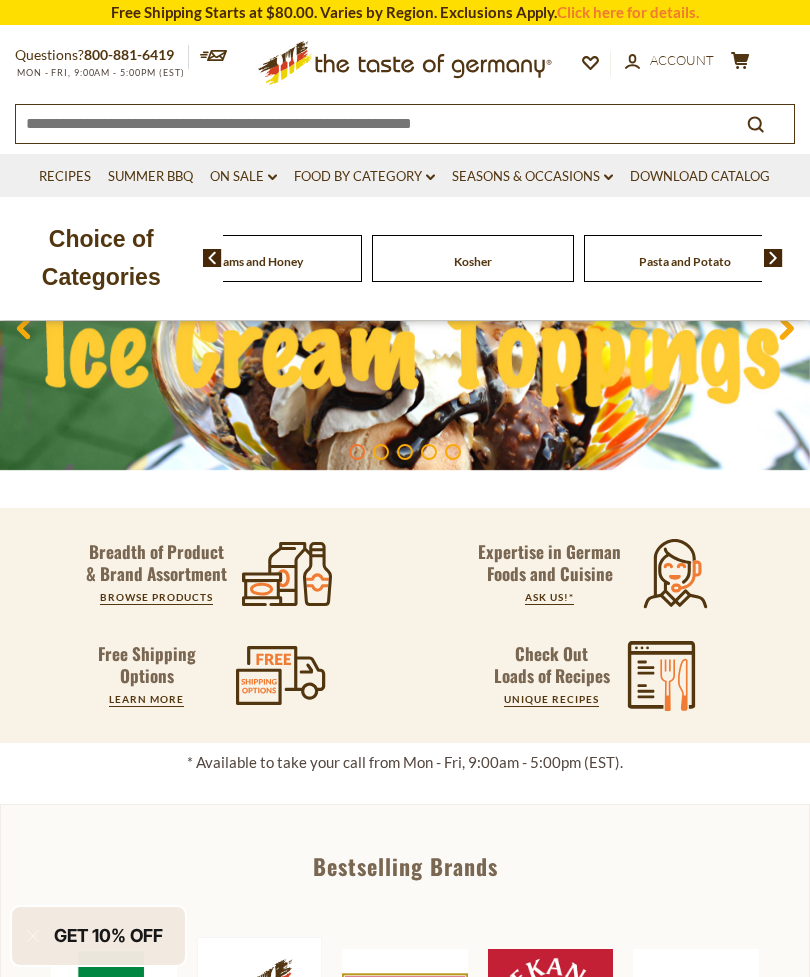 click at bounding box center (773, 258) 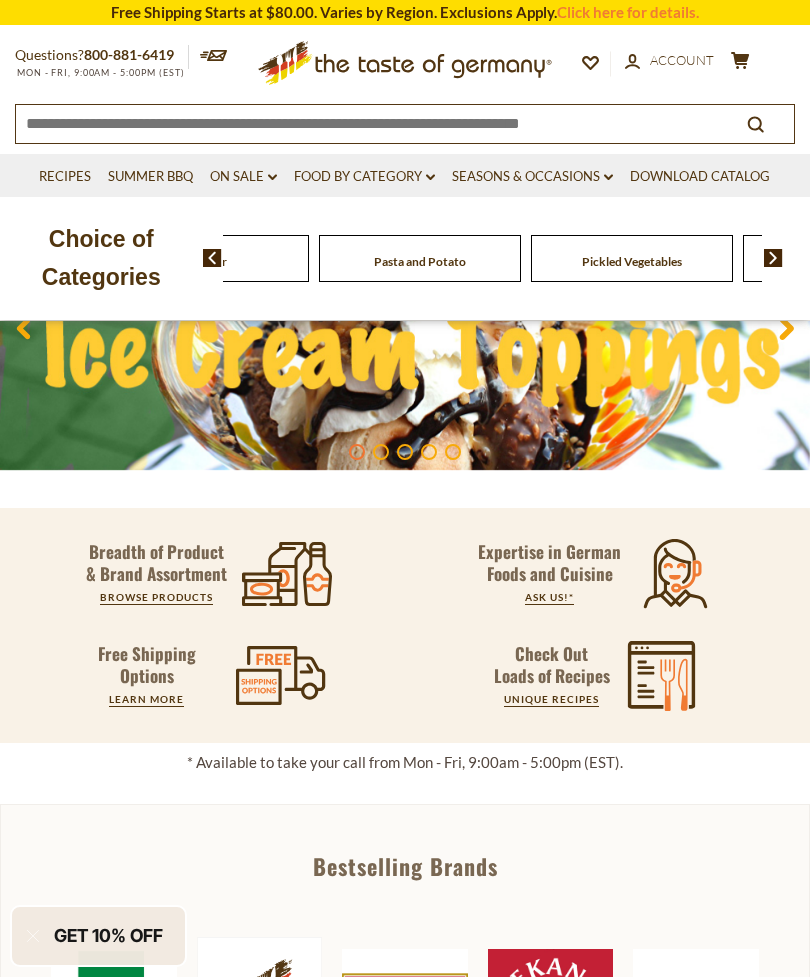 click at bounding box center (773, 258) 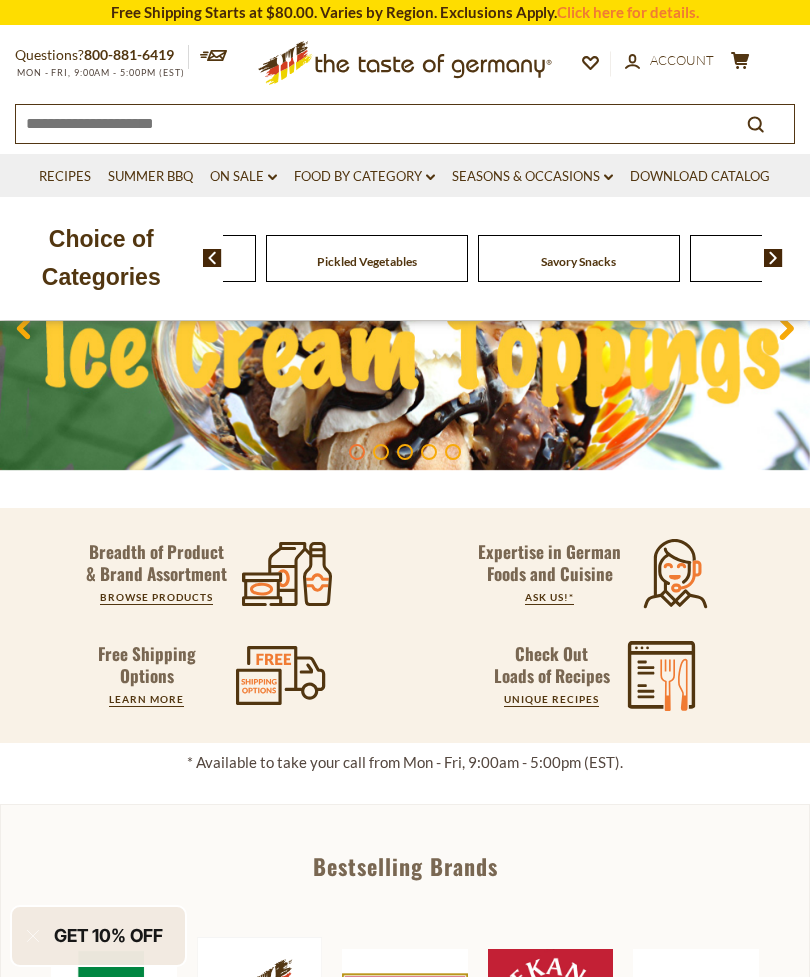 click at bounding box center (773, 258) 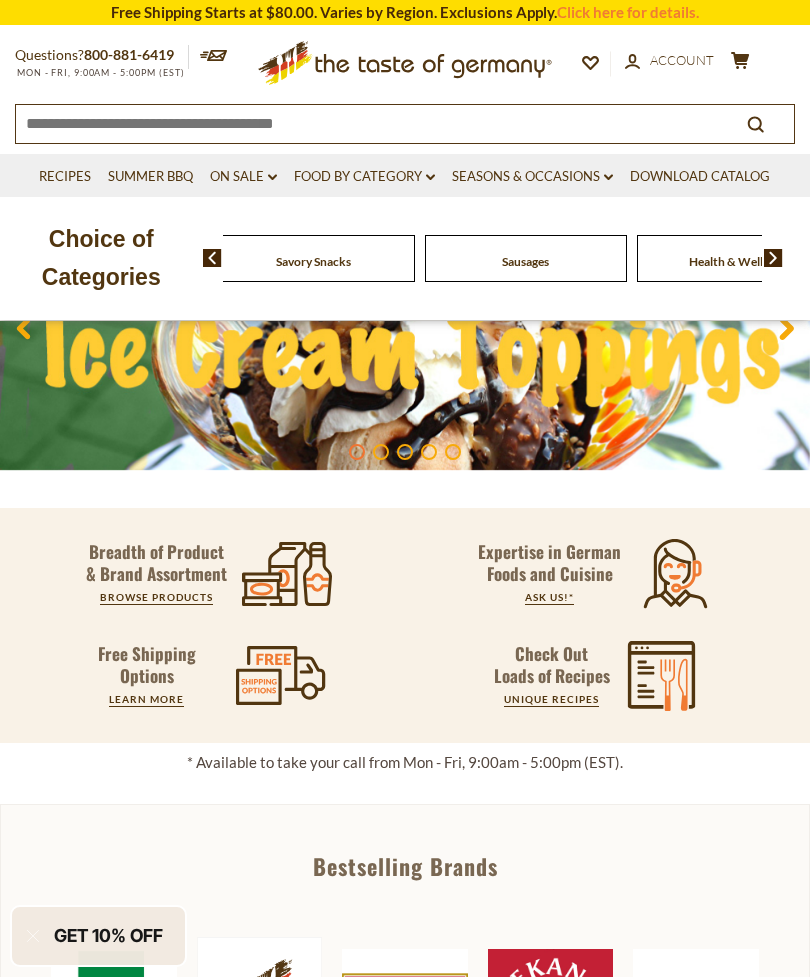 click at bounding box center (773, 258) 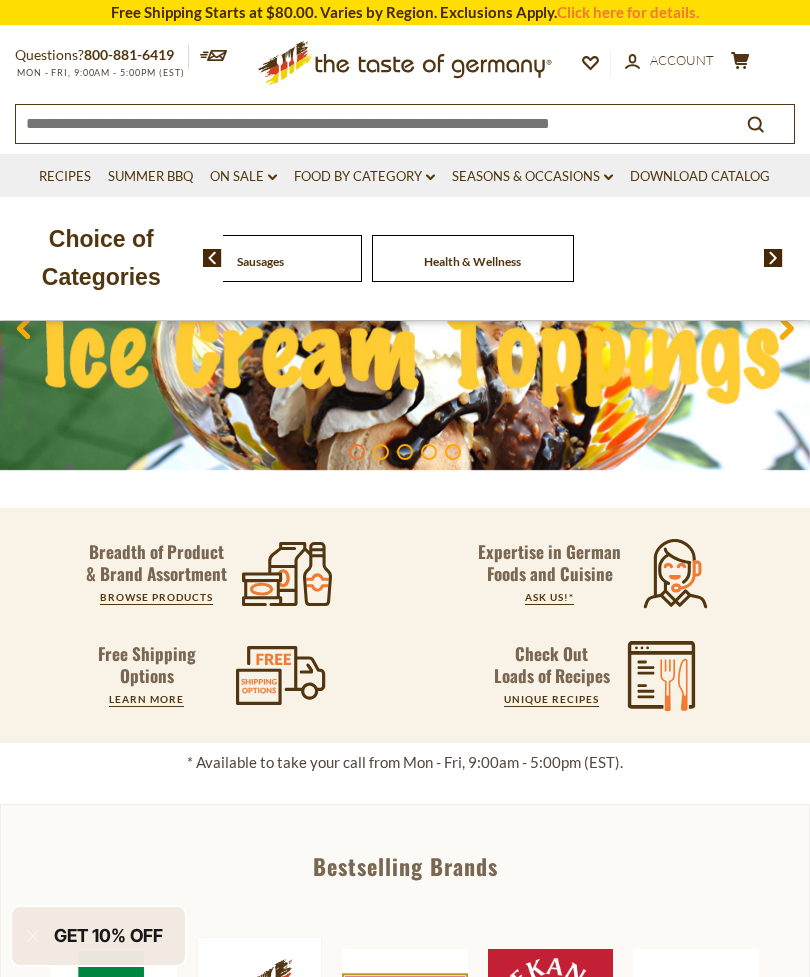 click on "Food By Category
dropdown_arrow" at bounding box center [364, 177] 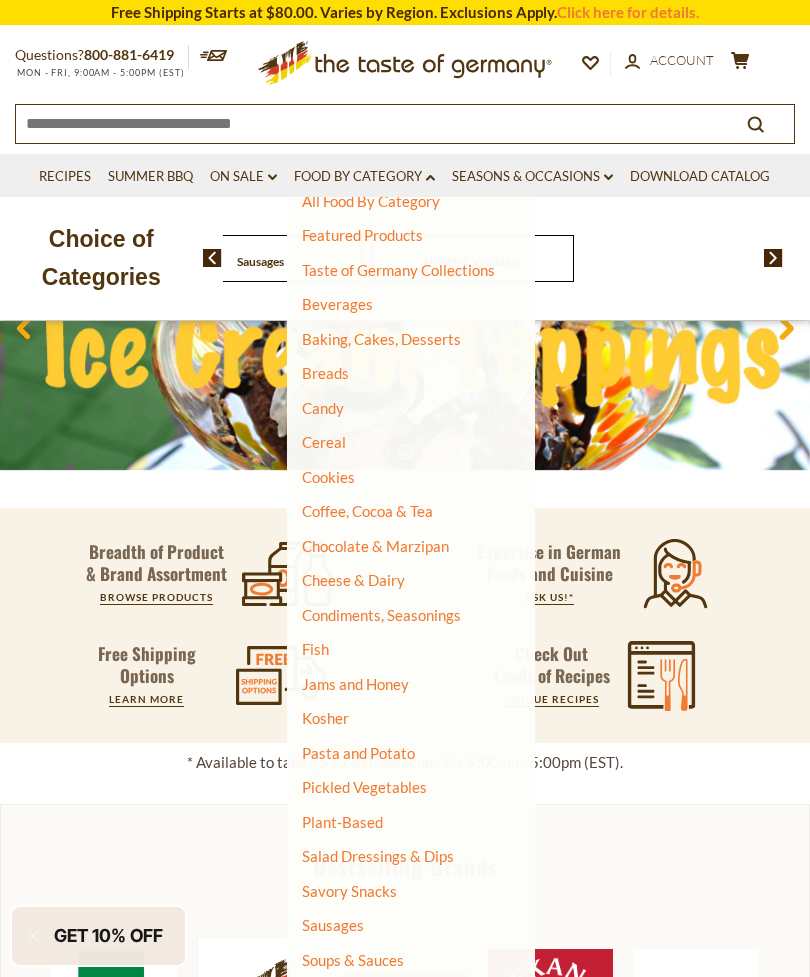 scroll, scrollTop: 24, scrollLeft: 0, axis: vertical 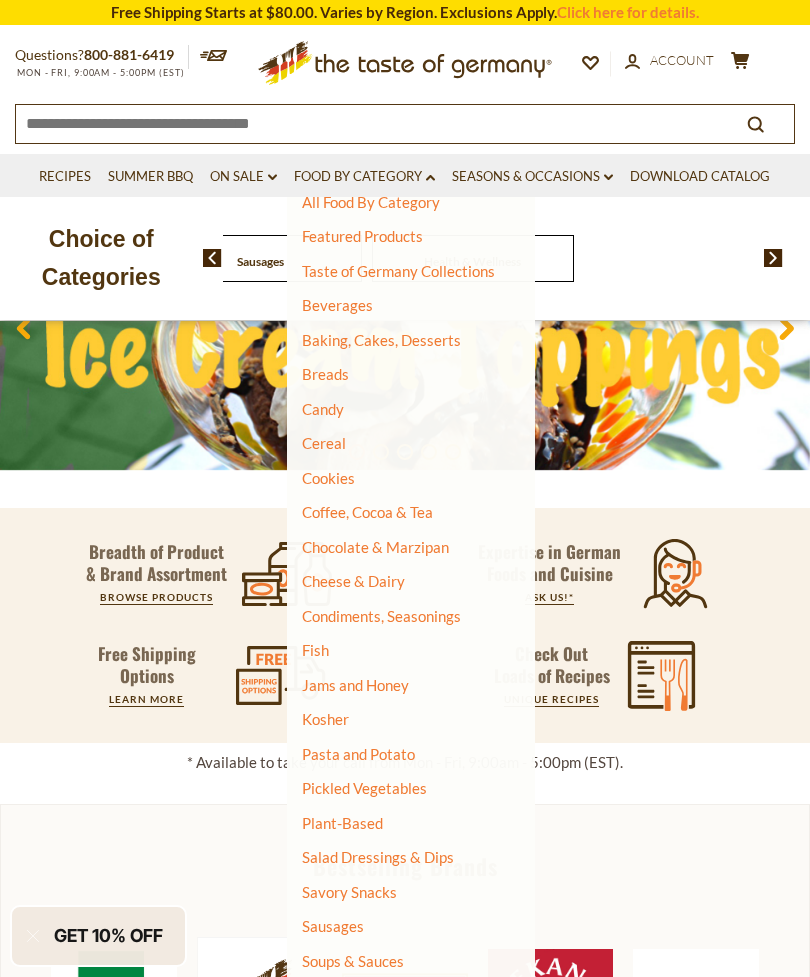 click at bounding box center (405, 329) 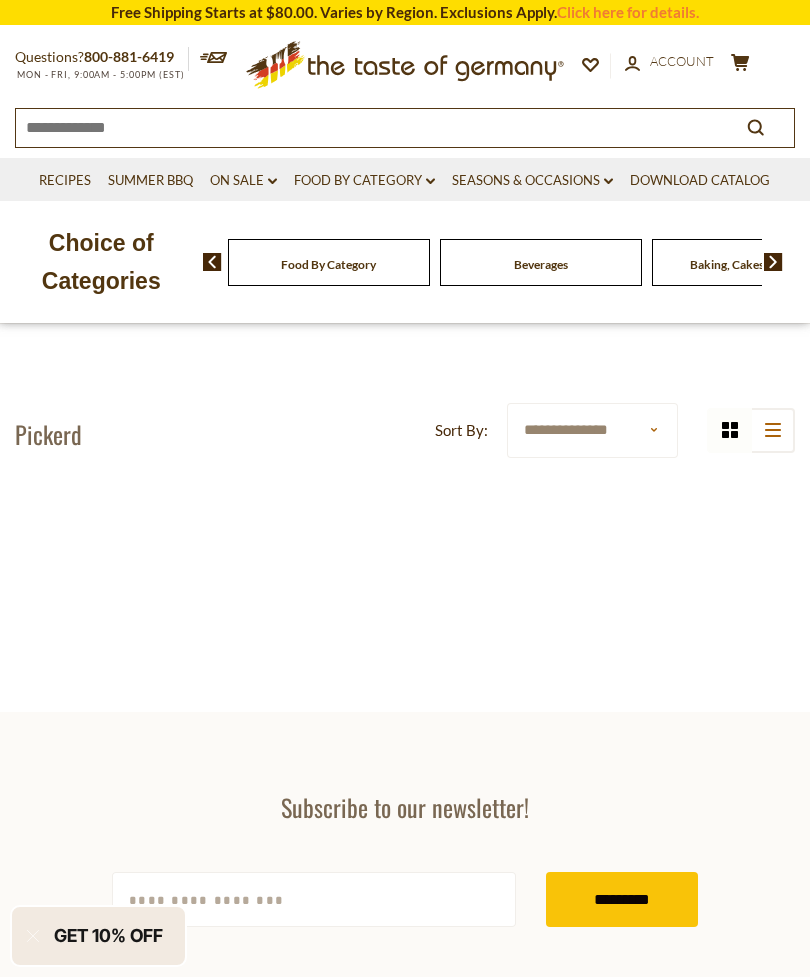 scroll, scrollTop: 0, scrollLeft: 0, axis: both 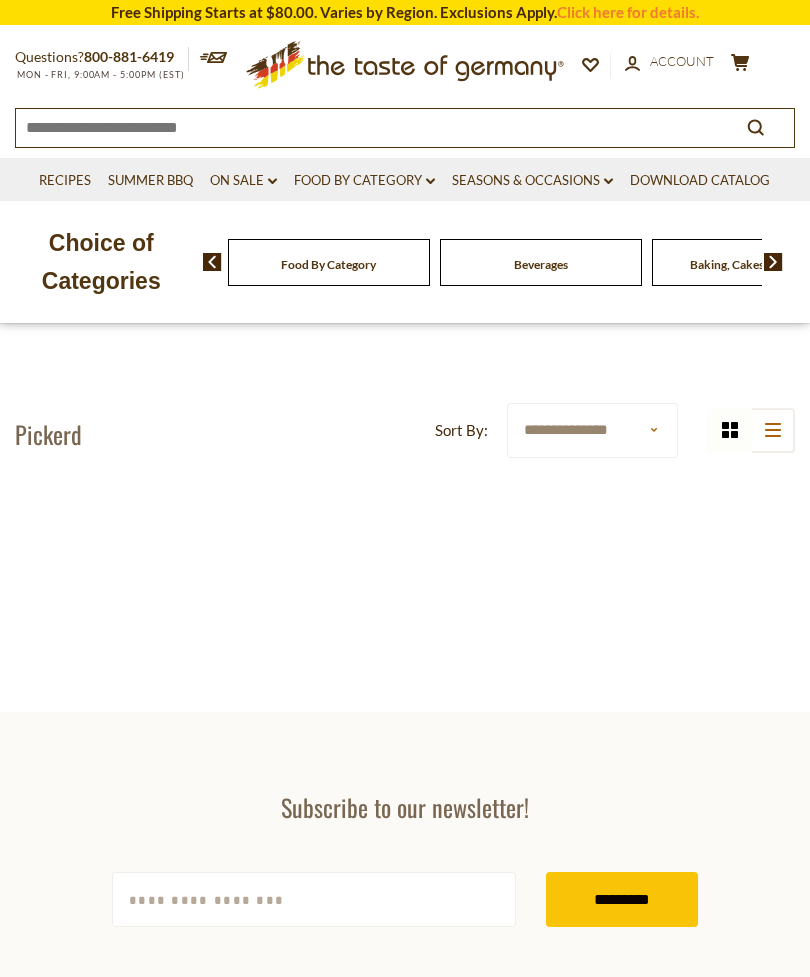 click on "Food By Category
dropdown_arrow" at bounding box center (364, 181) 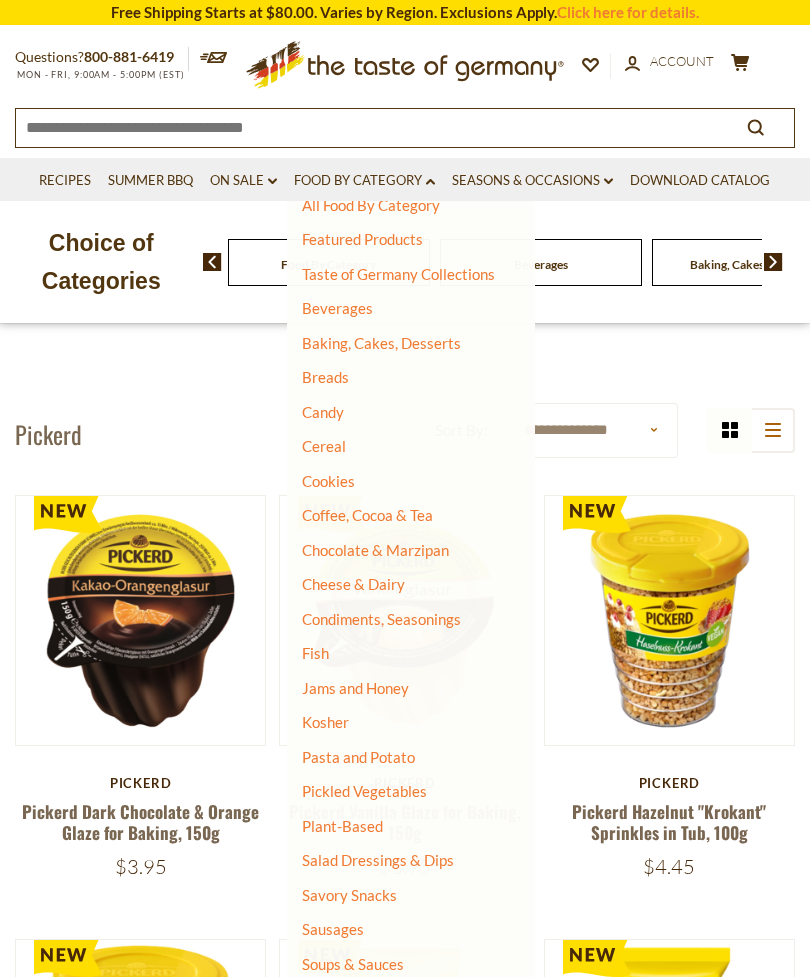 scroll, scrollTop: 24, scrollLeft: 0, axis: vertical 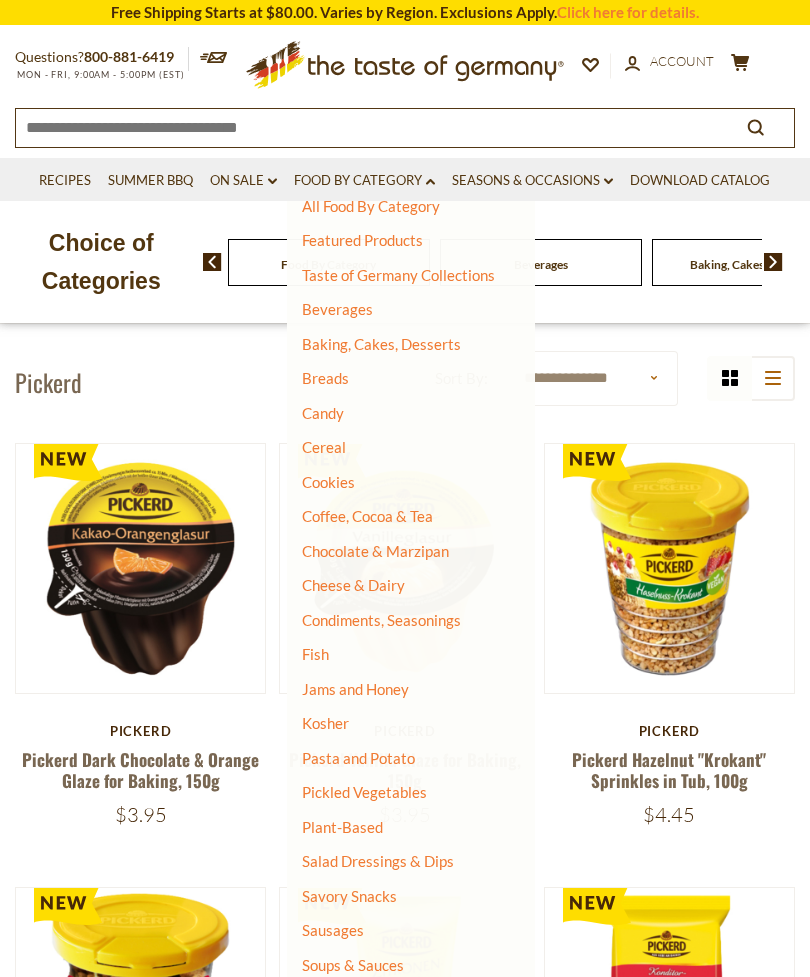 click on "Soups & Sauces" at bounding box center (353, 965) 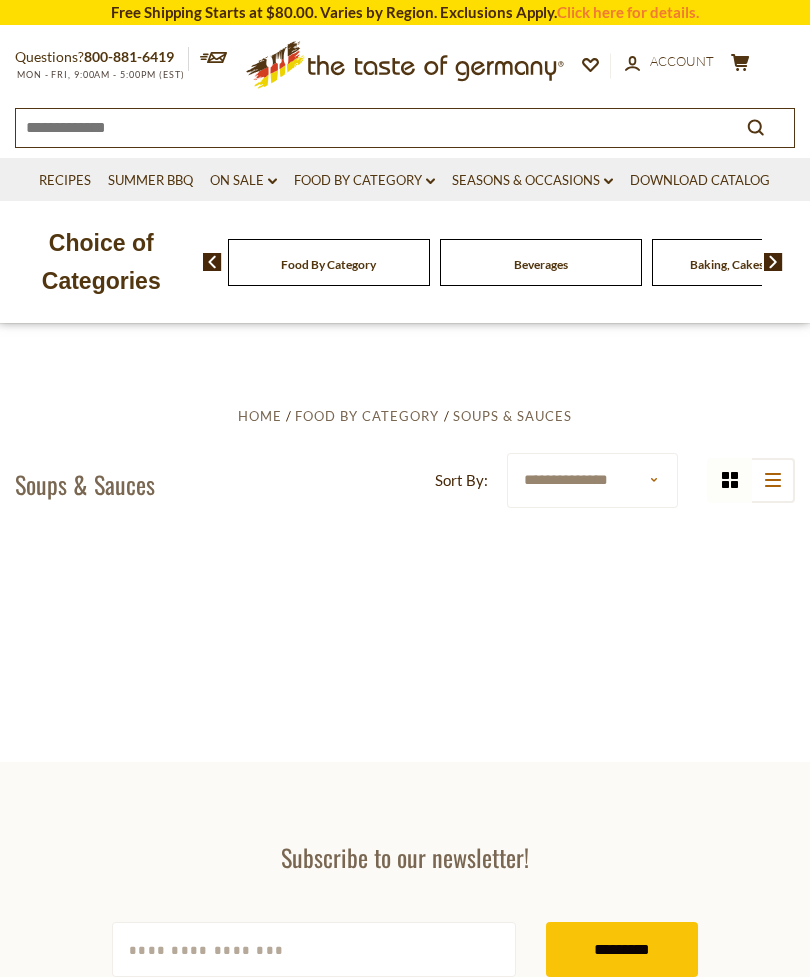 scroll, scrollTop: 0, scrollLeft: 0, axis: both 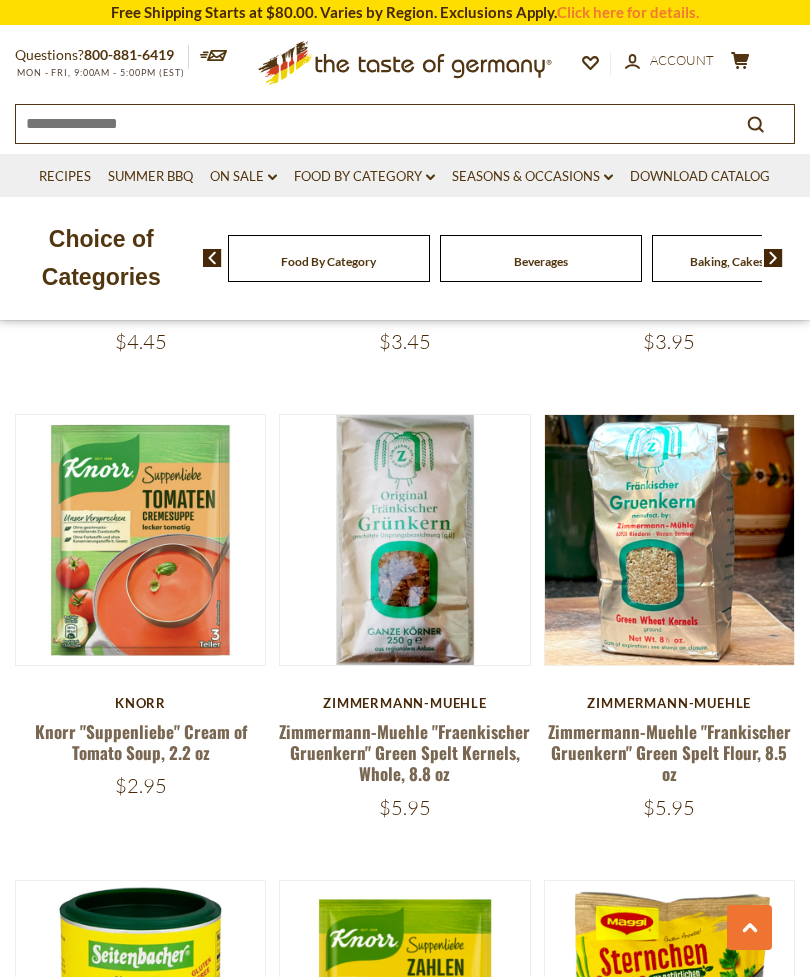 click on "Quick View" at bounding box center (669, 218) 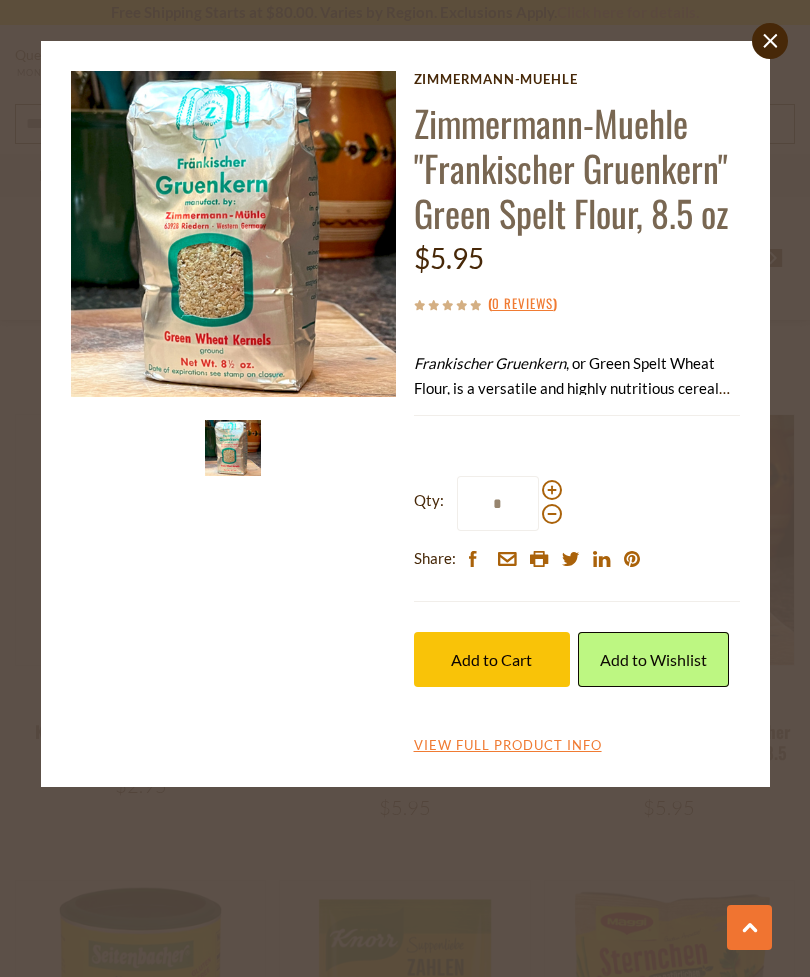 click on "Frankischer   Gruenkern , or Green Spelt Wheat Flour, is a versatile and highly nutritious cereal that is a base for plant-based burger patties, soup, sauces and many other dishes. Very popular in the Northern Bavarian region of Franconia.  Rich in minerals, especially magnesium and calcium.  250 g ground flour." at bounding box center [577, 376] 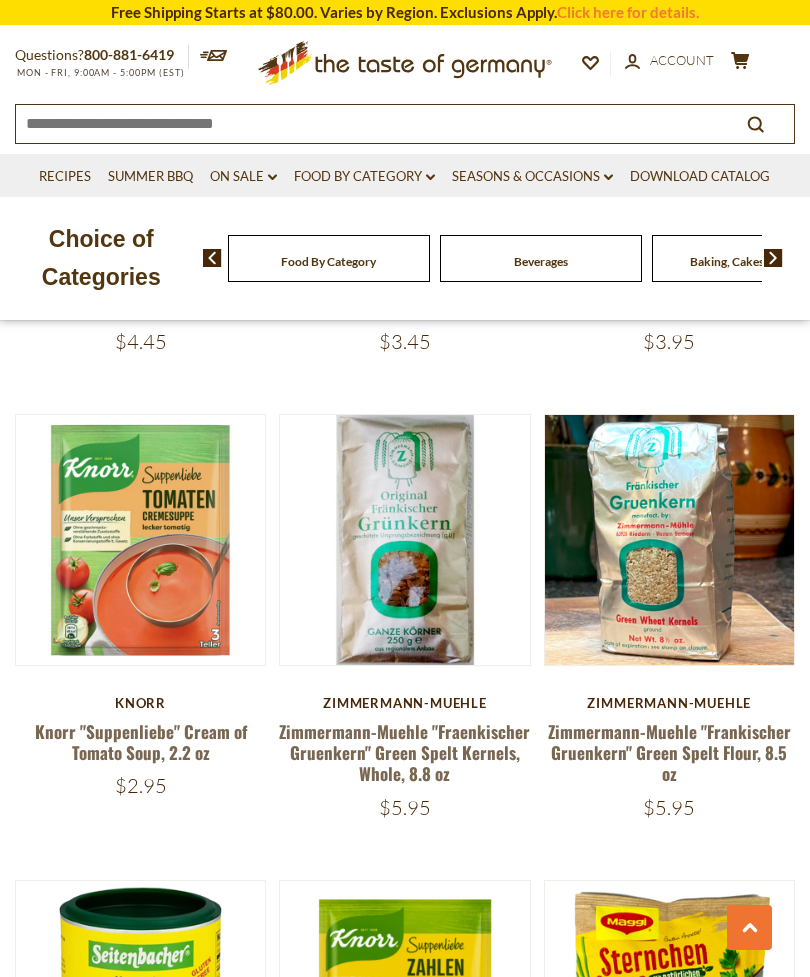 click on "Quick View" at bounding box center (404, 218) 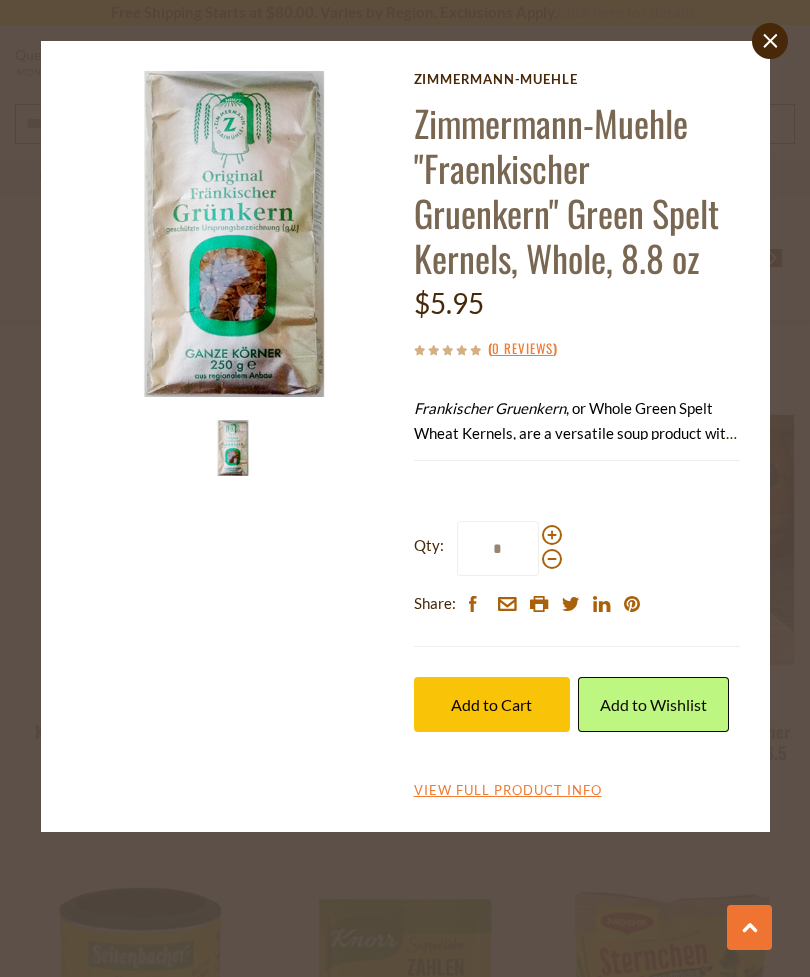 click on "Frankischer Gruenkern , or Whole Green Spelt Wheat Kernels, are a versatile soup product with a high nutrition content. Rich in minerals, especially magnesium and calcium. 250 g whole kernels." at bounding box center (575, 458) 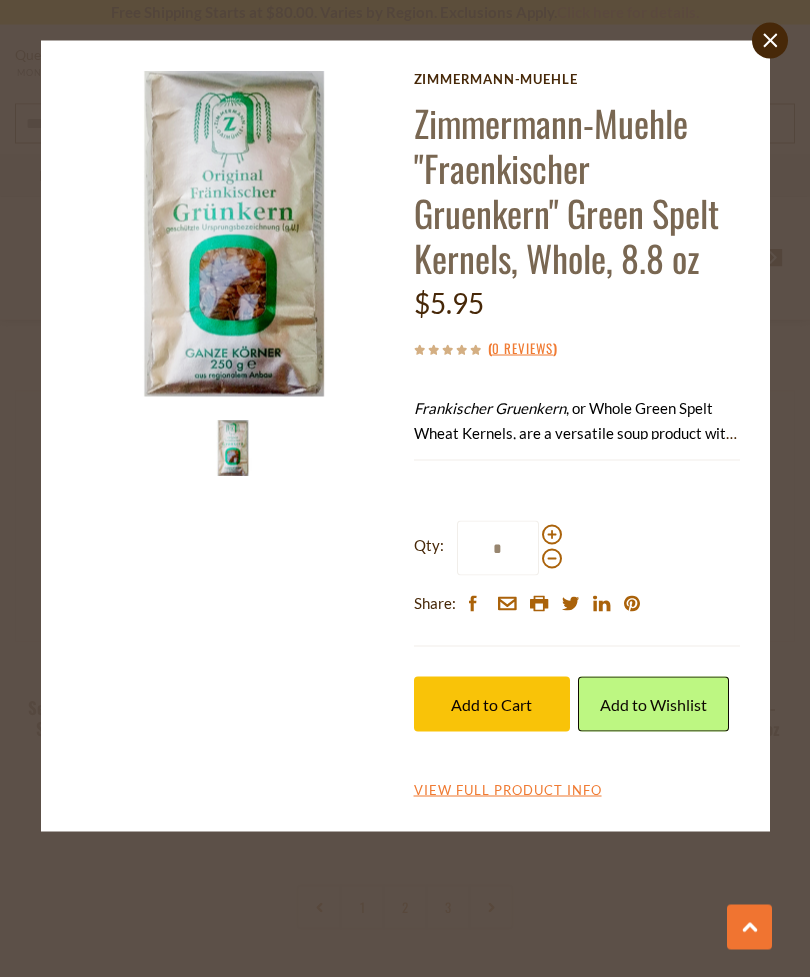 scroll, scrollTop: 5102, scrollLeft: 0, axis: vertical 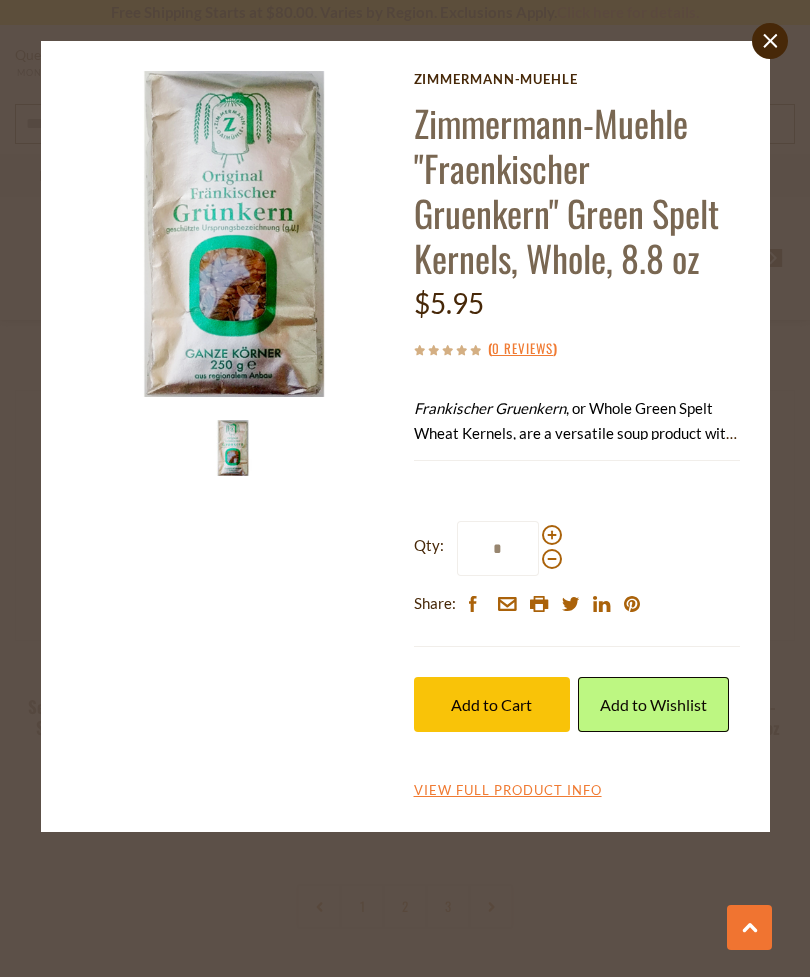 click on "View Full Product Info" at bounding box center (508, 791) 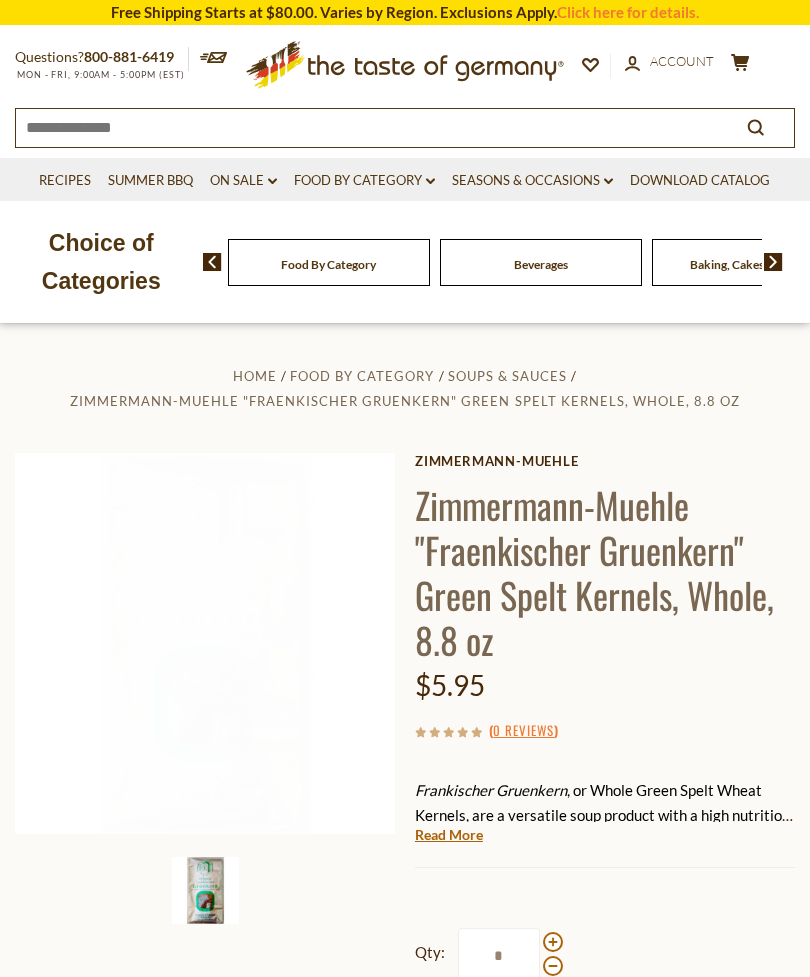 scroll, scrollTop: 623, scrollLeft: 0, axis: vertical 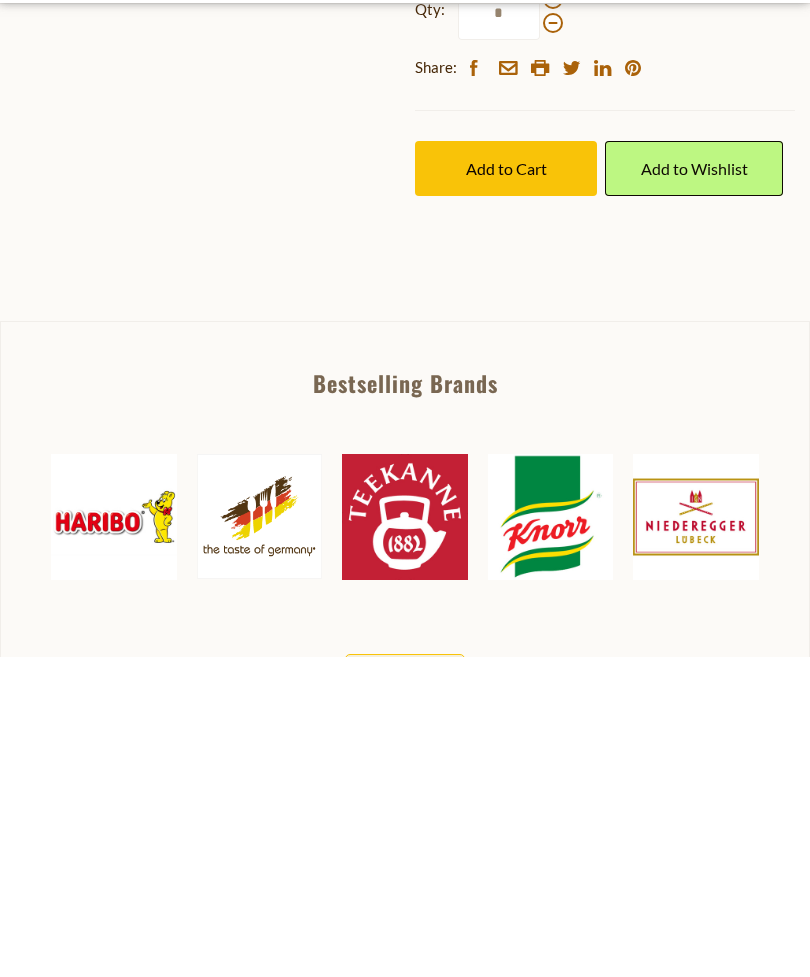 click on "Read More" at bounding box center (449, 212) 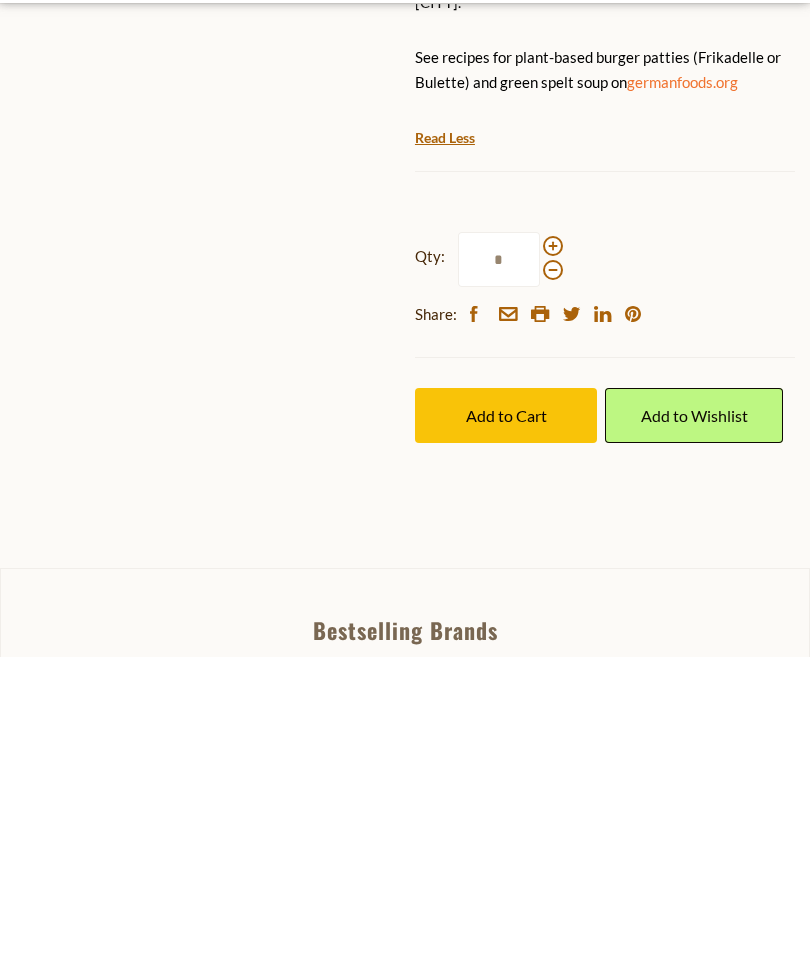 scroll, scrollTop: 623, scrollLeft: 0, axis: vertical 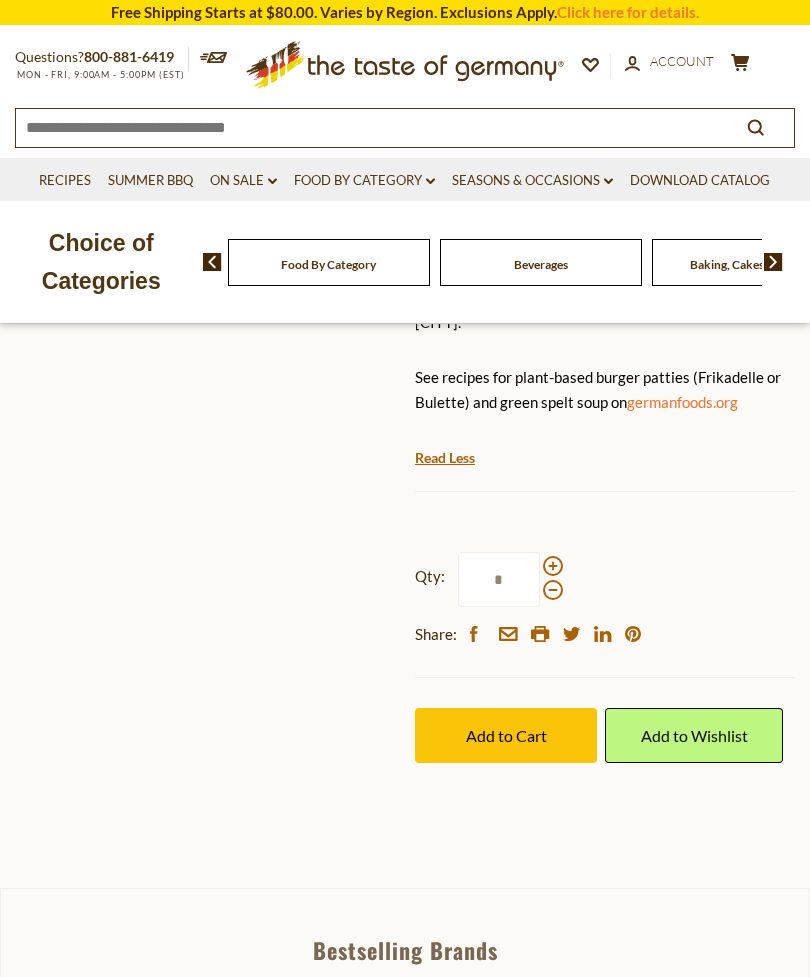 click on "germanfoods.org" at bounding box center [682, 402] 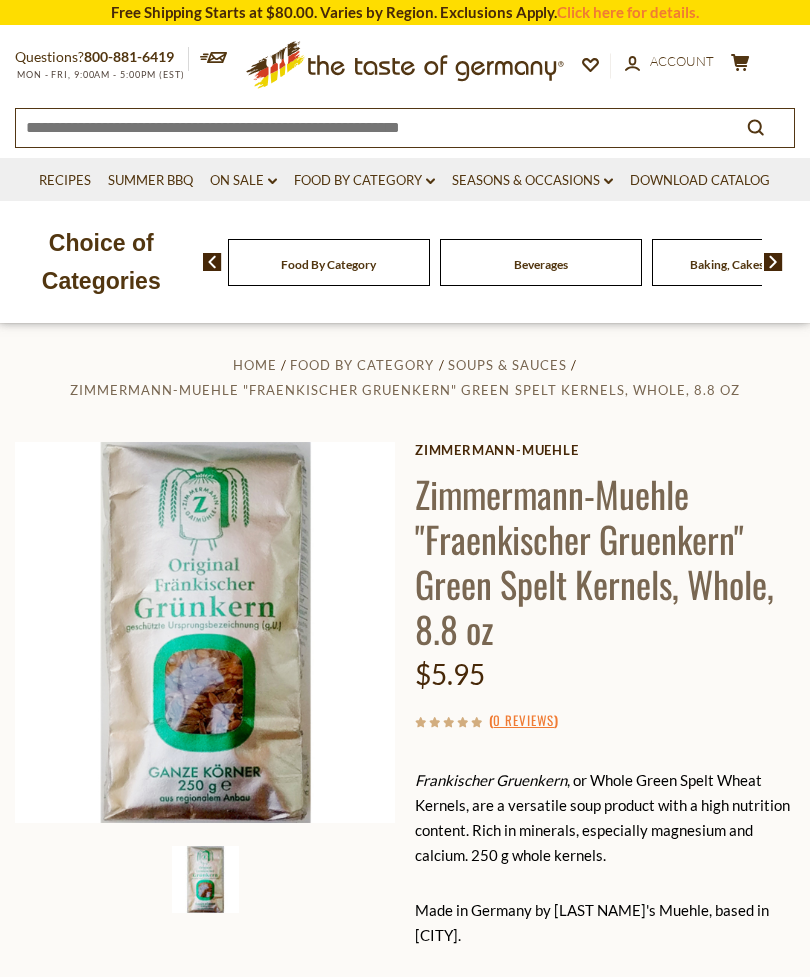 scroll, scrollTop: 0, scrollLeft: 0, axis: both 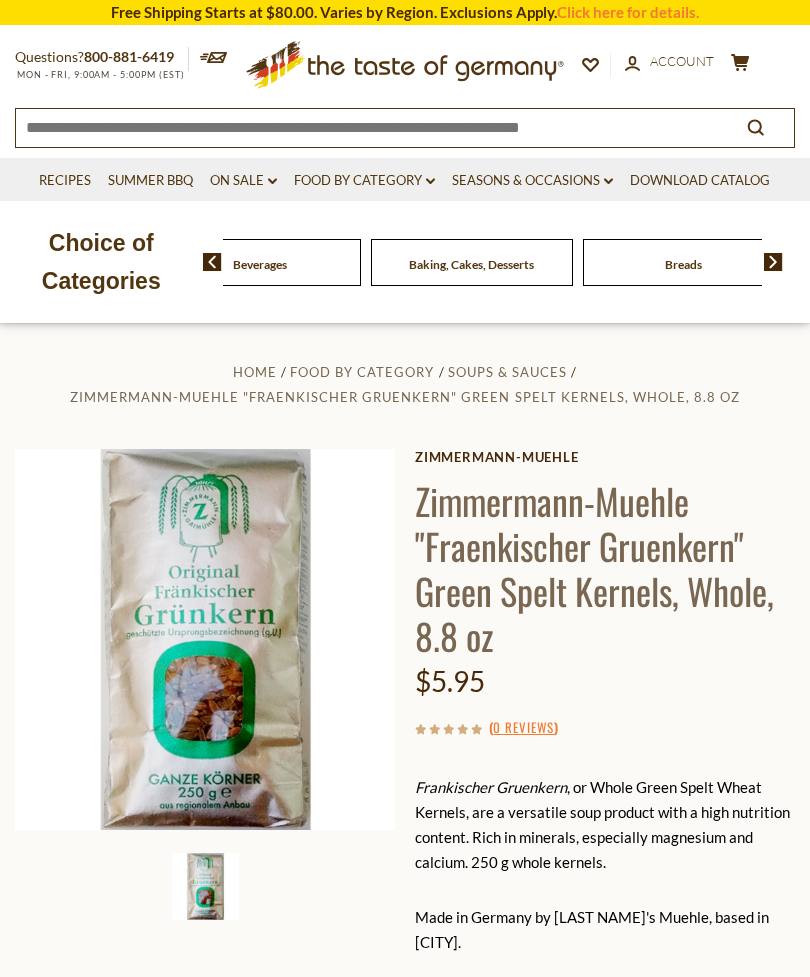 click on "Beverages" at bounding box center [48, 262] 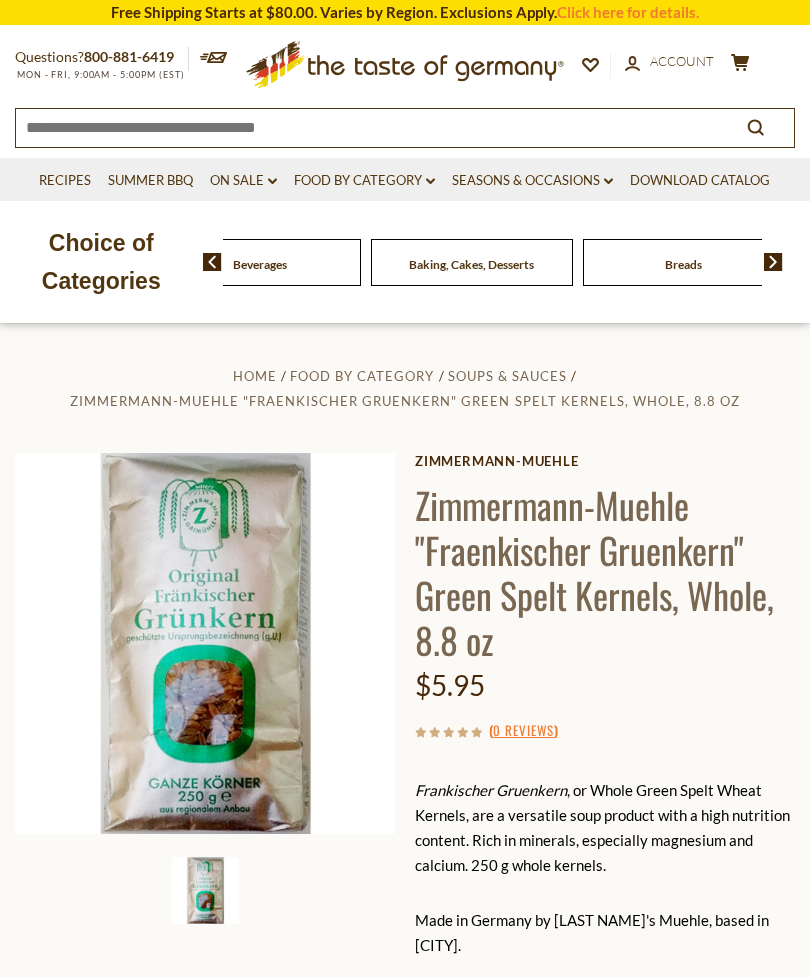 click on "Food By Category
dropdown_arrow" at bounding box center (364, 181) 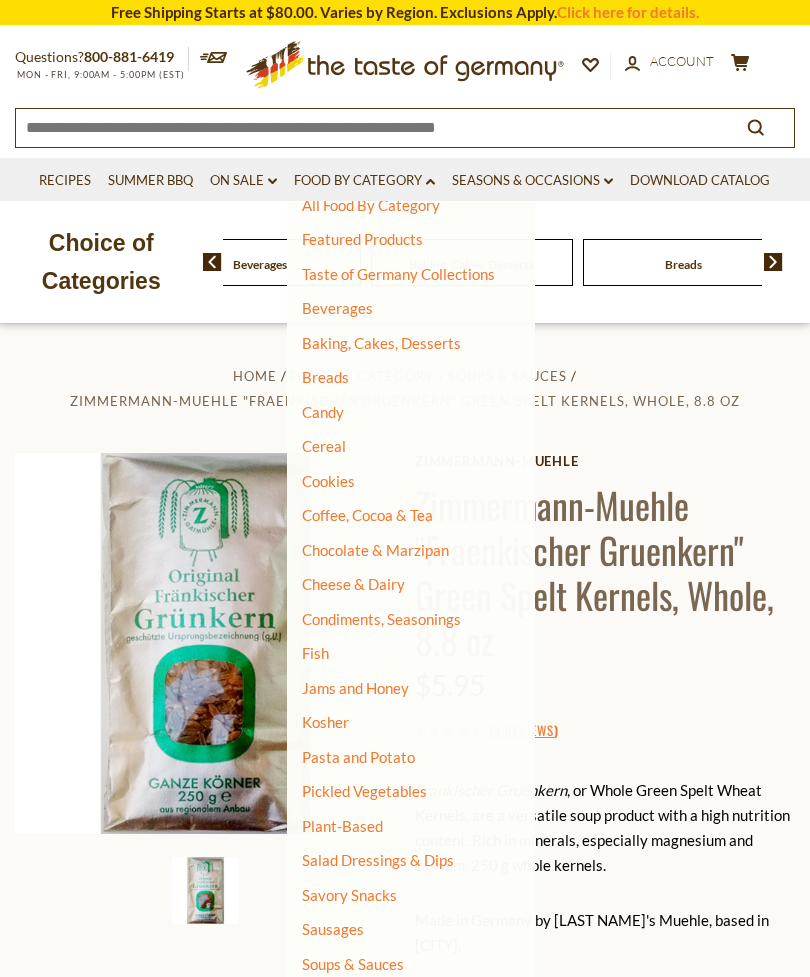 scroll, scrollTop: 24, scrollLeft: 0, axis: vertical 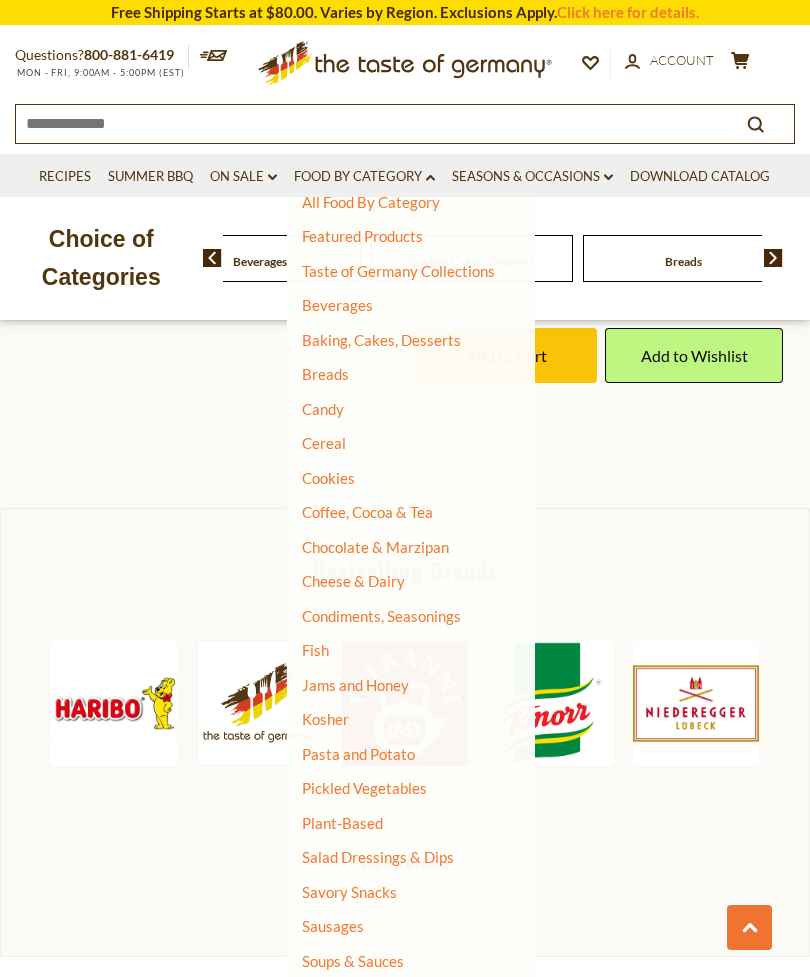 click on "Soups & Sauces" at bounding box center (353, 961) 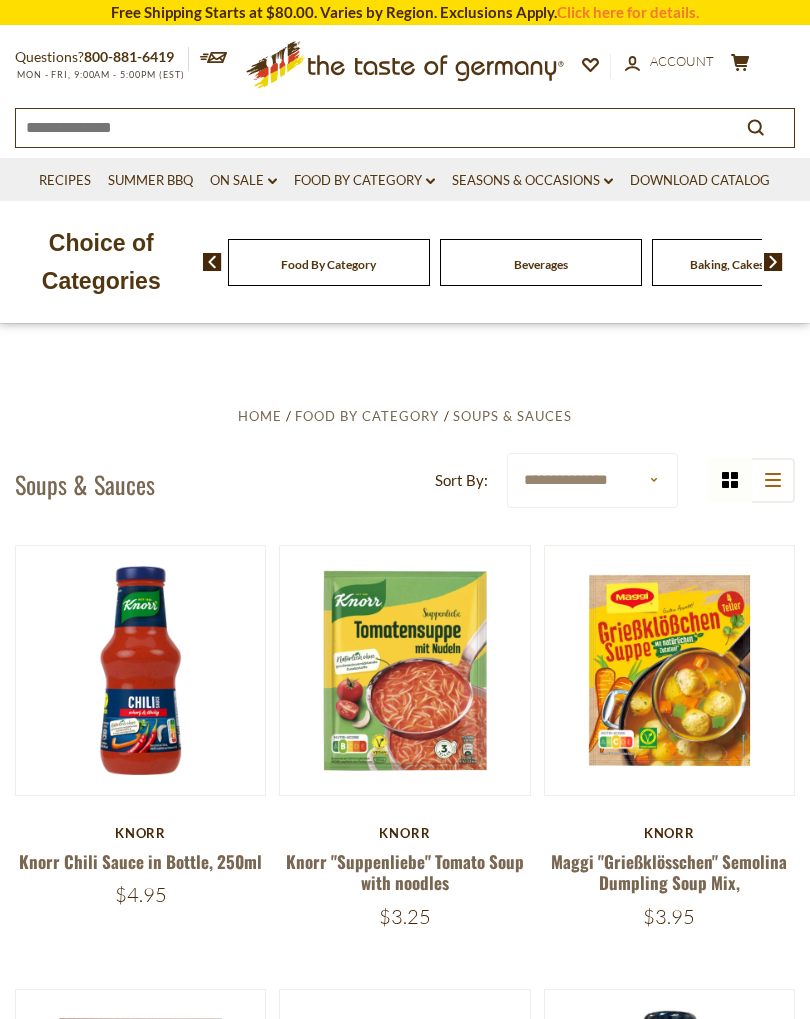 scroll, scrollTop: 0, scrollLeft: 0, axis: both 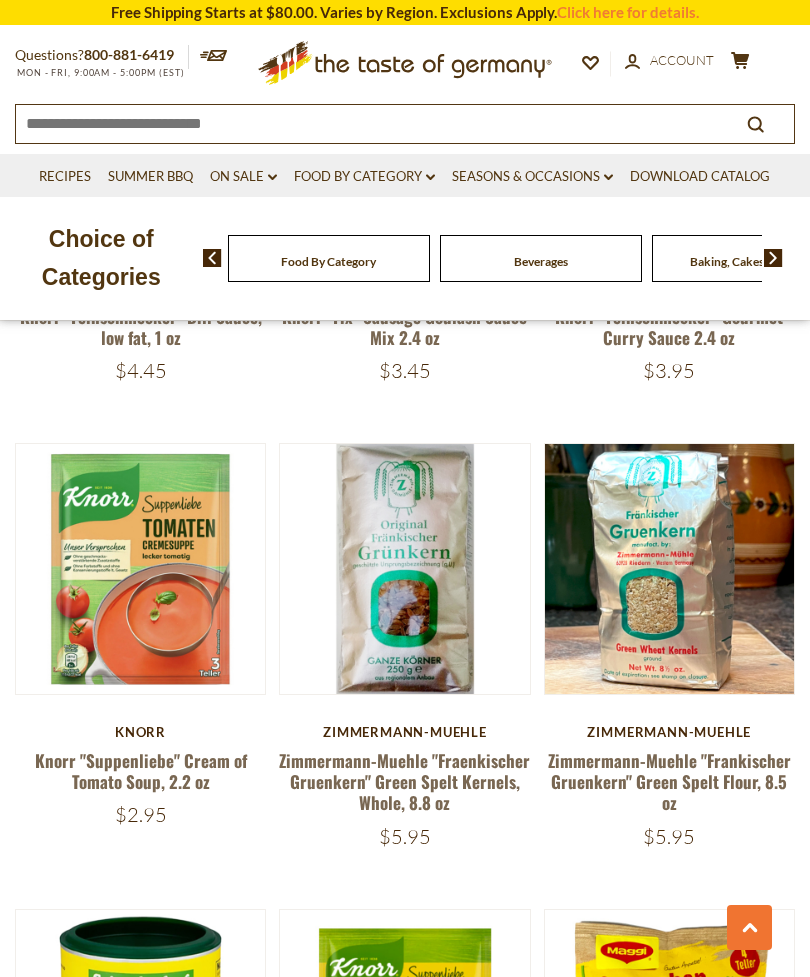 click at bounding box center [669, 568] 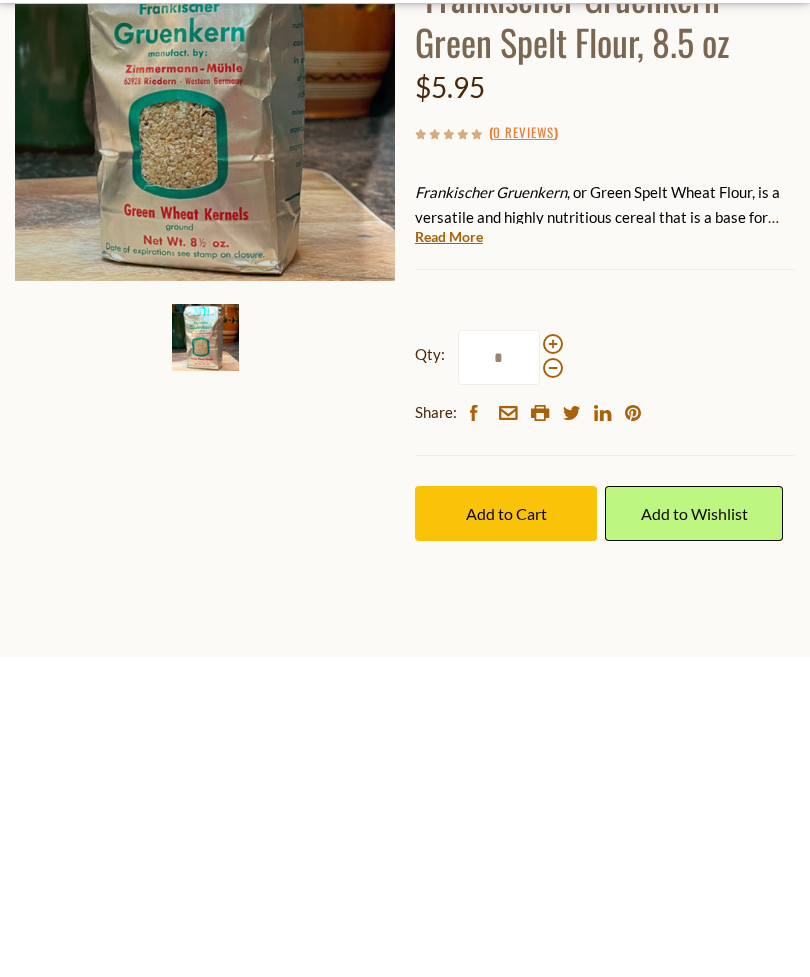 scroll, scrollTop: 554, scrollLeft: 0, axis: vertical 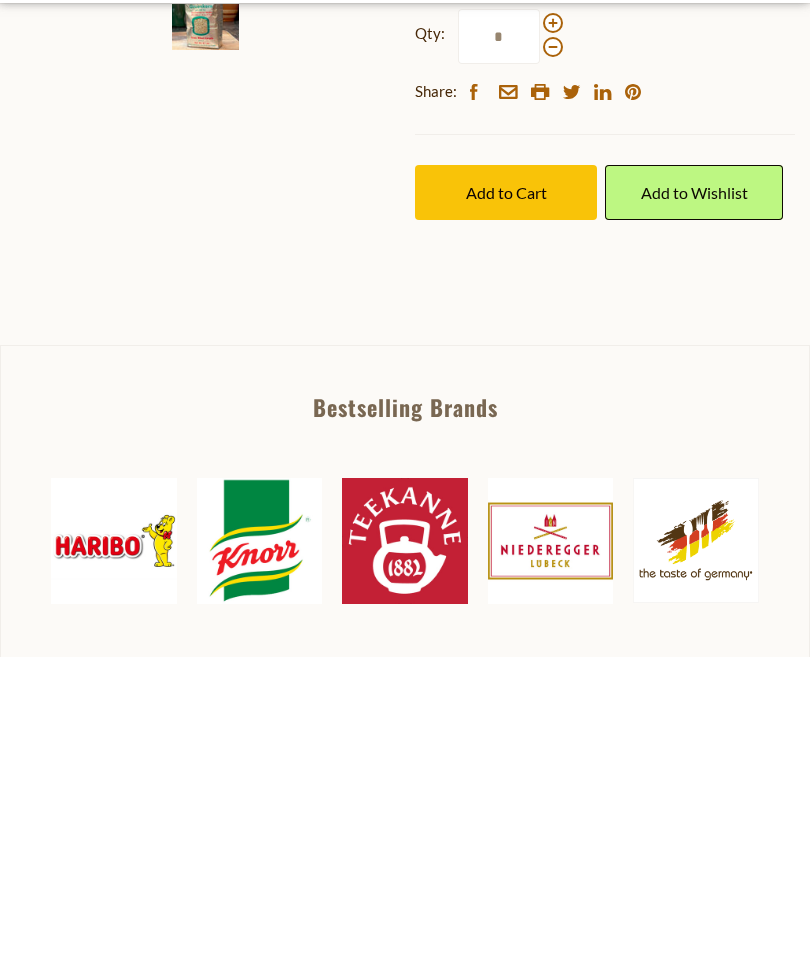 click on "Add to Cart" at bounding box center (506, 512) 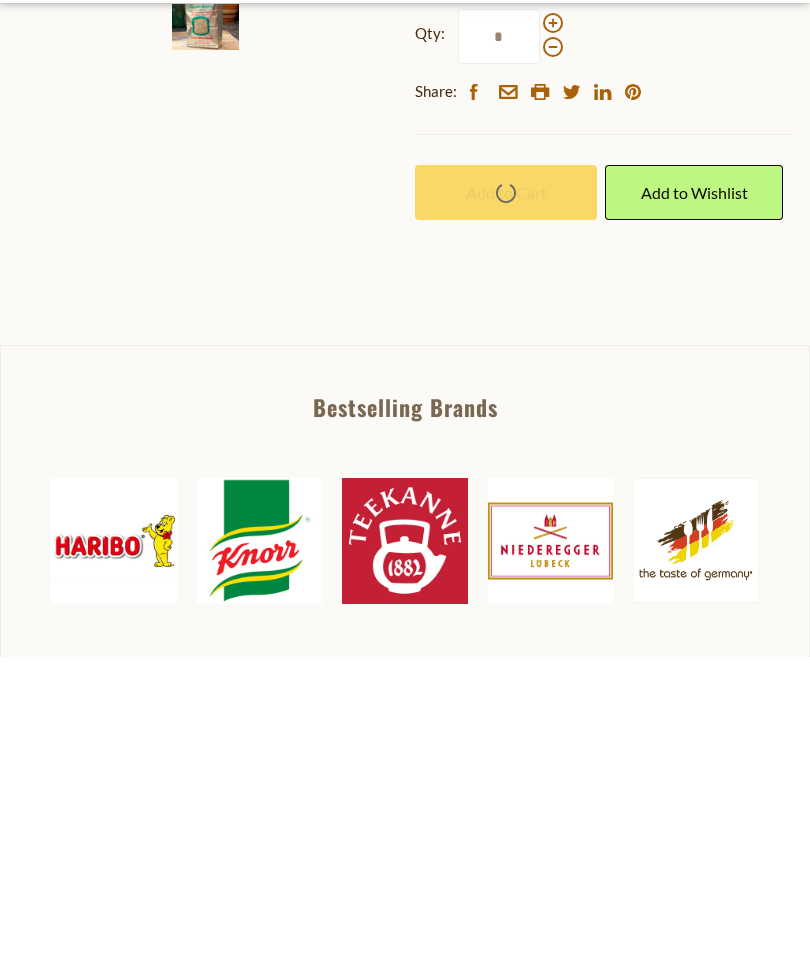 scroll, scrollTop: 554, scrollLeft: 0, axis: vertical 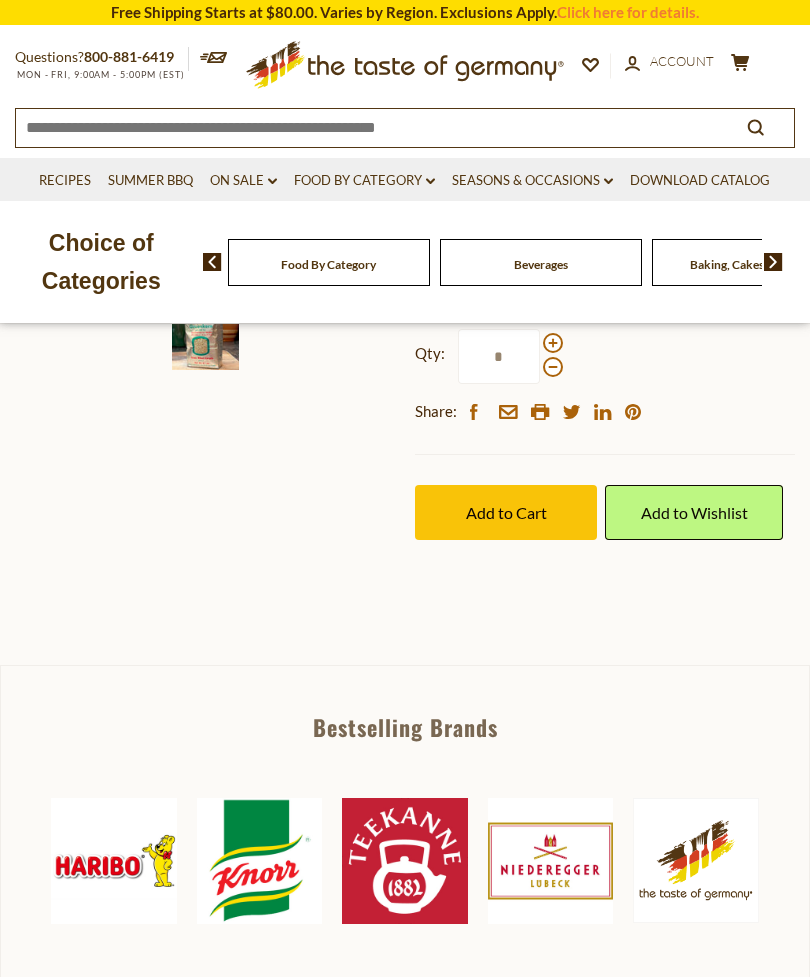 click on "Add to Cart" at bounding box center (506, 512) 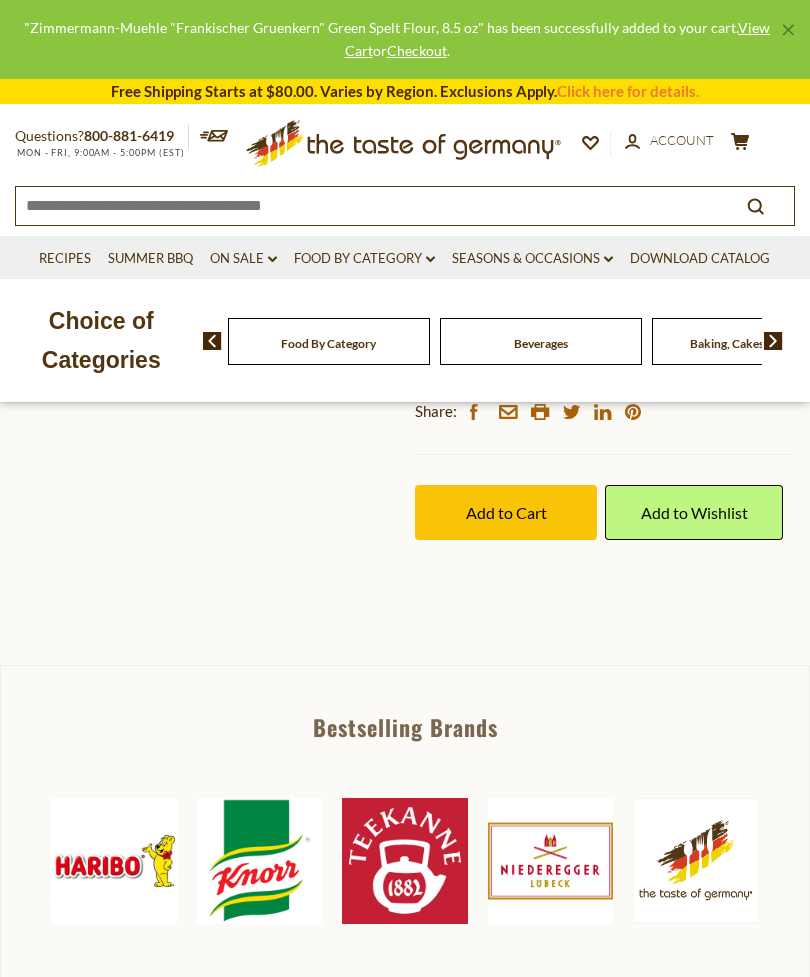 click 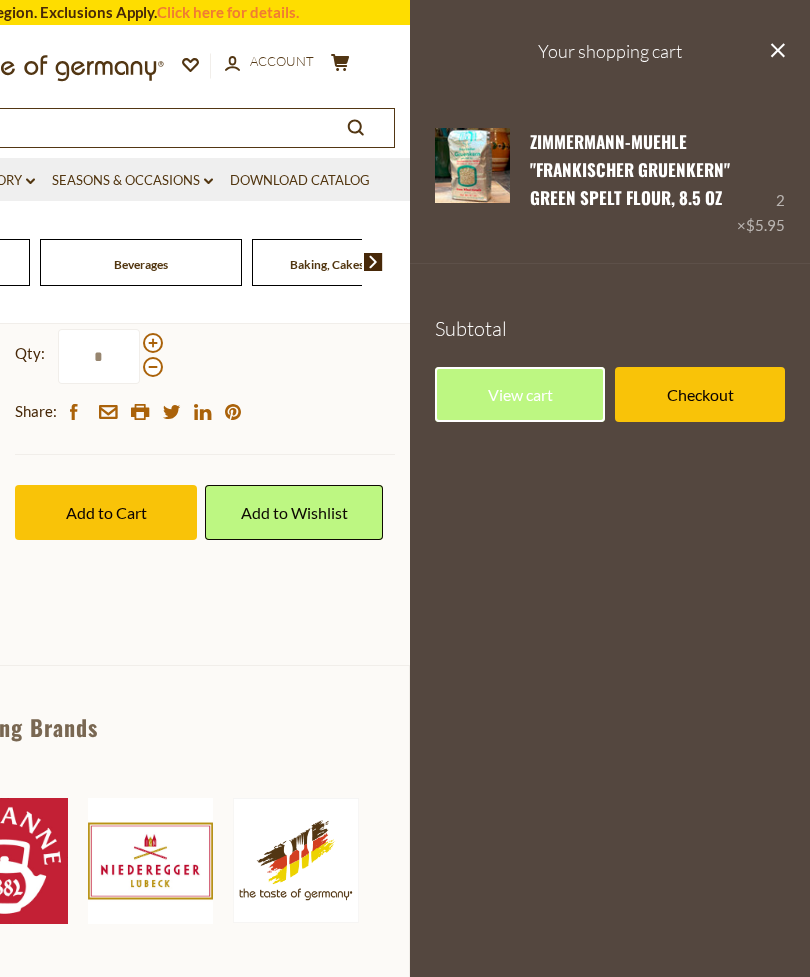 click on "Edit" at bounding box center [547, 227] 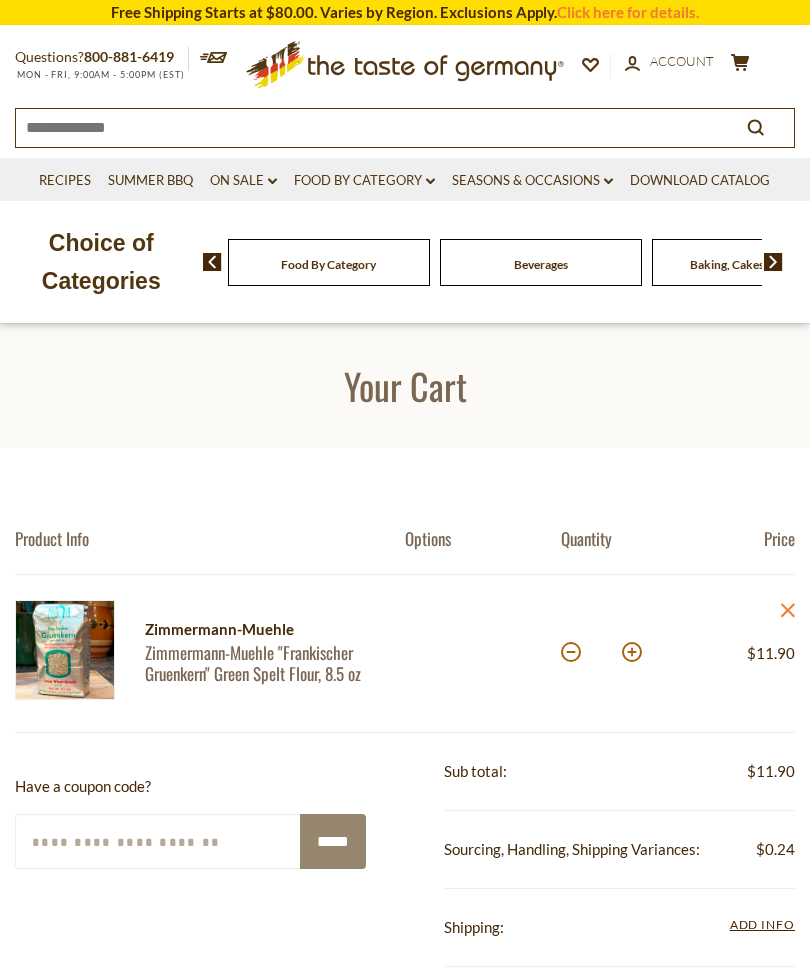 scroll, scrollTop: 0, scrollLeft: 0, axis: both 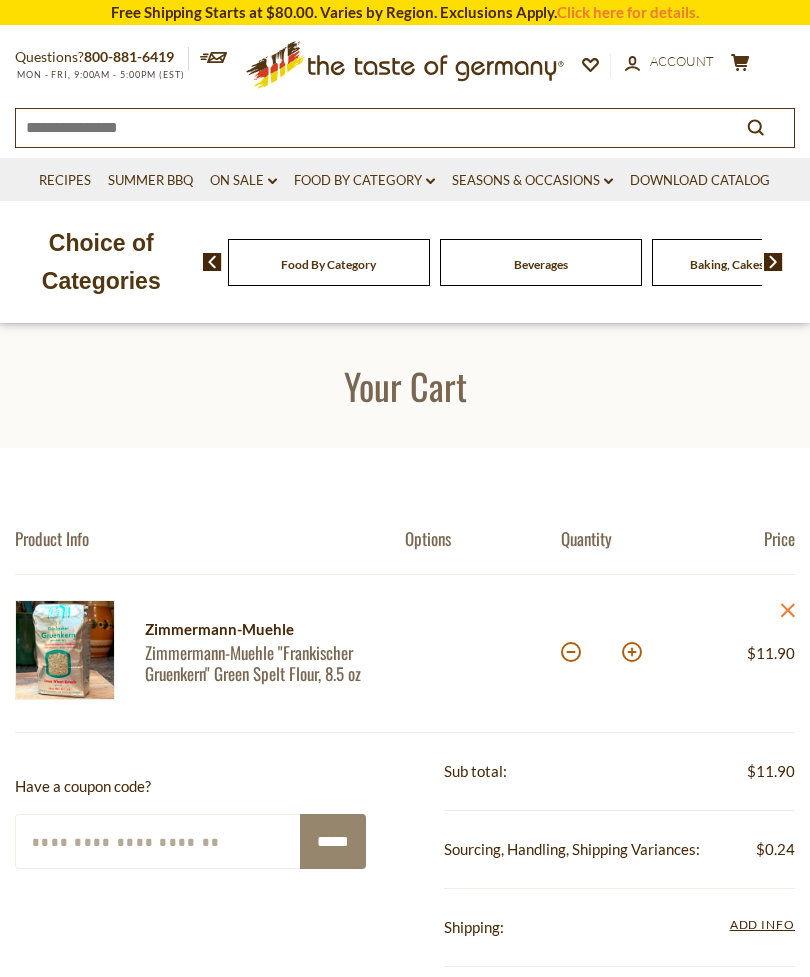click at bounding box center (571, 652) 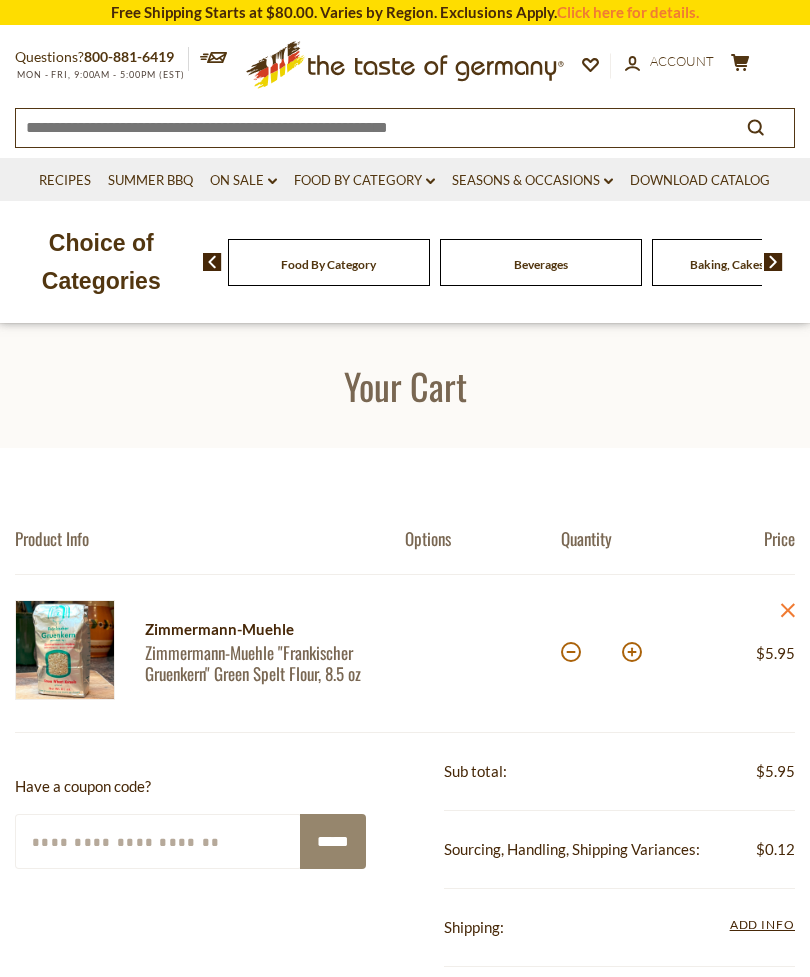 click on "Food By Category
dropdown_arrow" at bounding box center (364, 181) 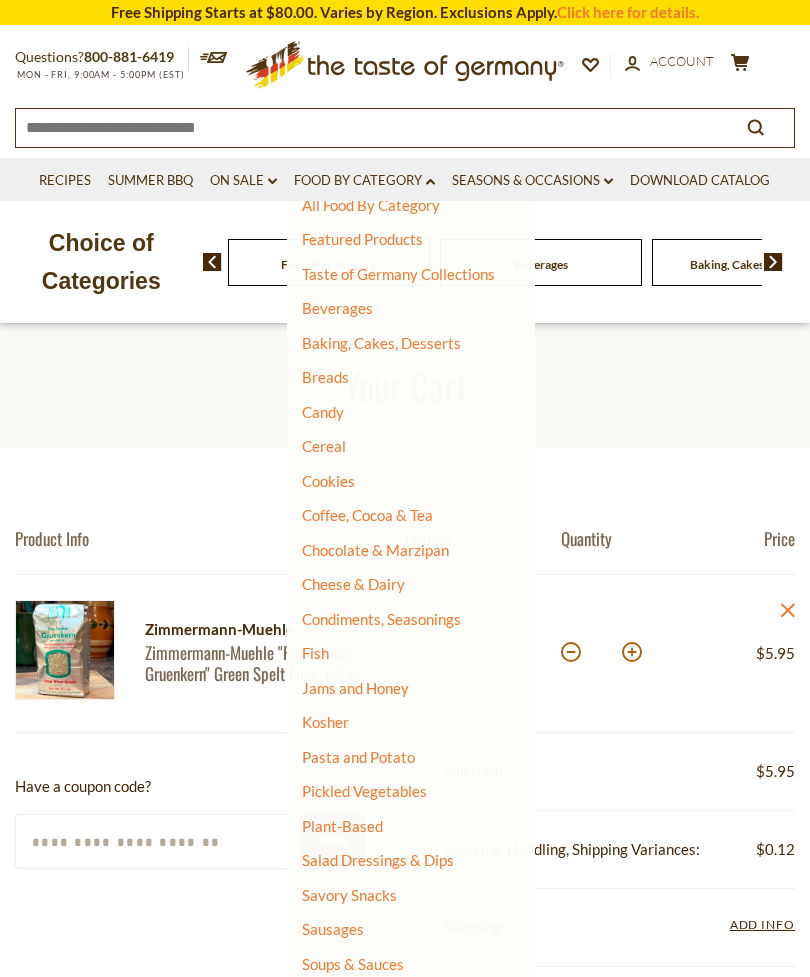 scroll, scrollTop: 24, scrollLeft: 0, axis: vertical 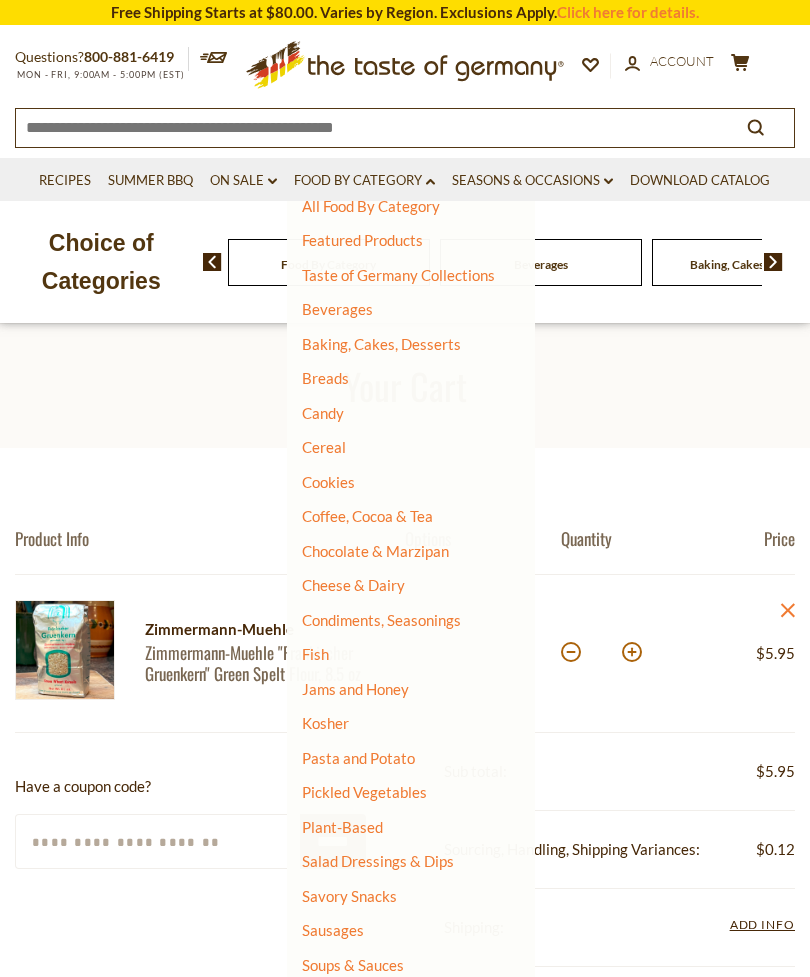 click on "Soups & Sauces" at bounding box center [353, 965] 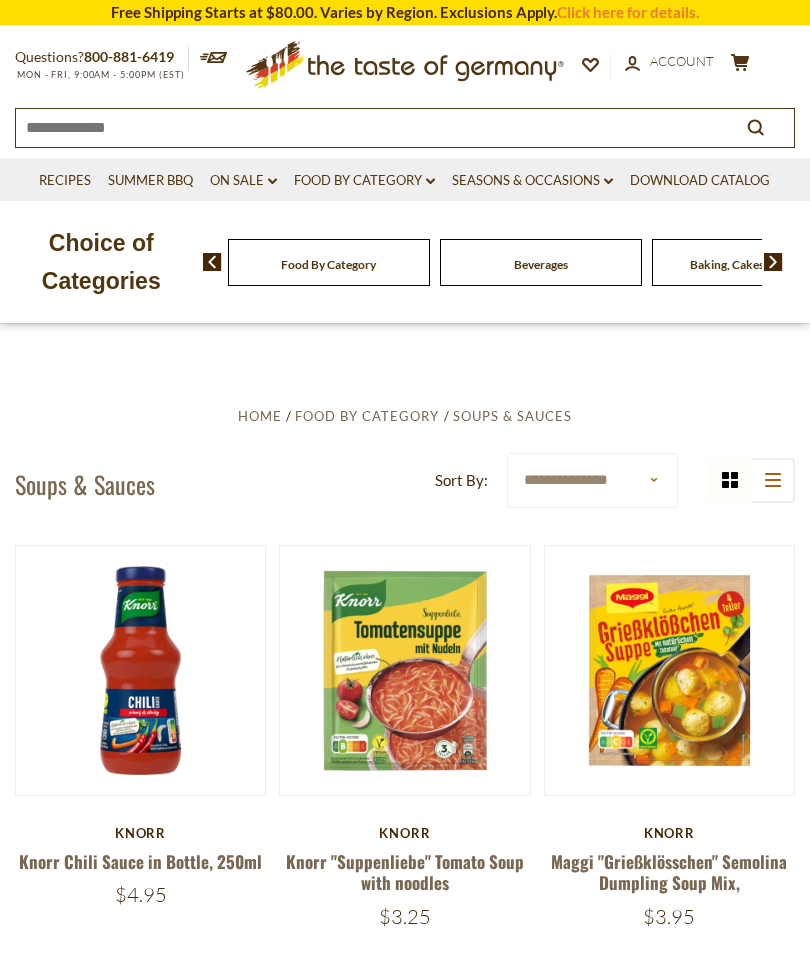 scroll, scrollTop: 0, scrollLeft: 0, axis: both 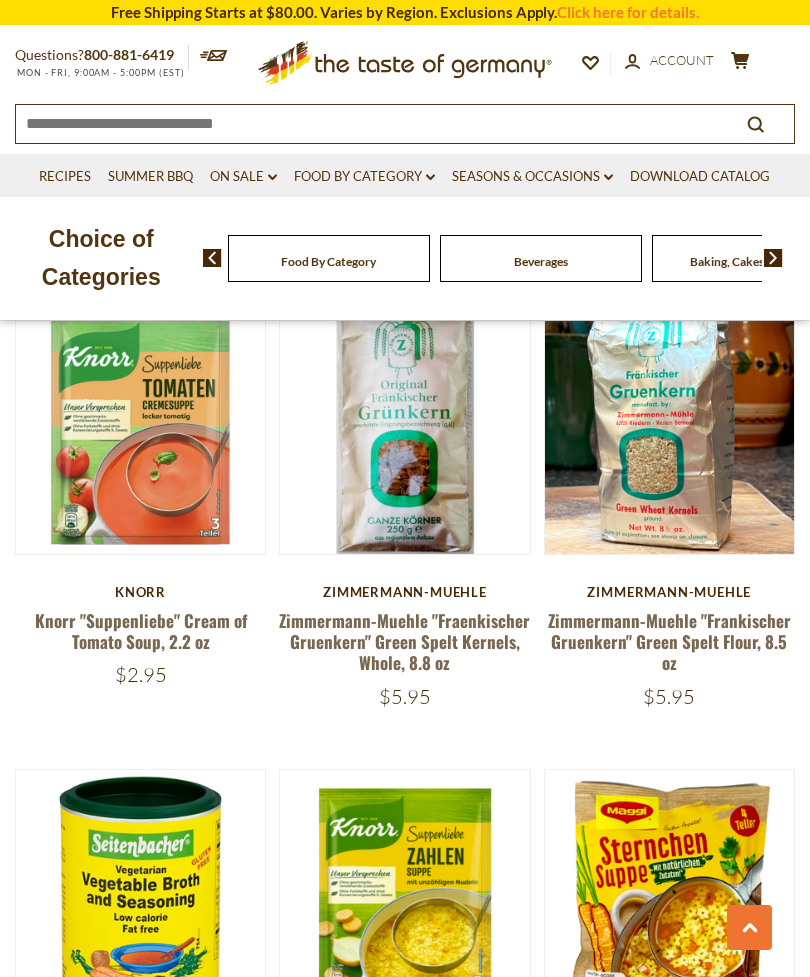 click at bounding box center [404, 428] 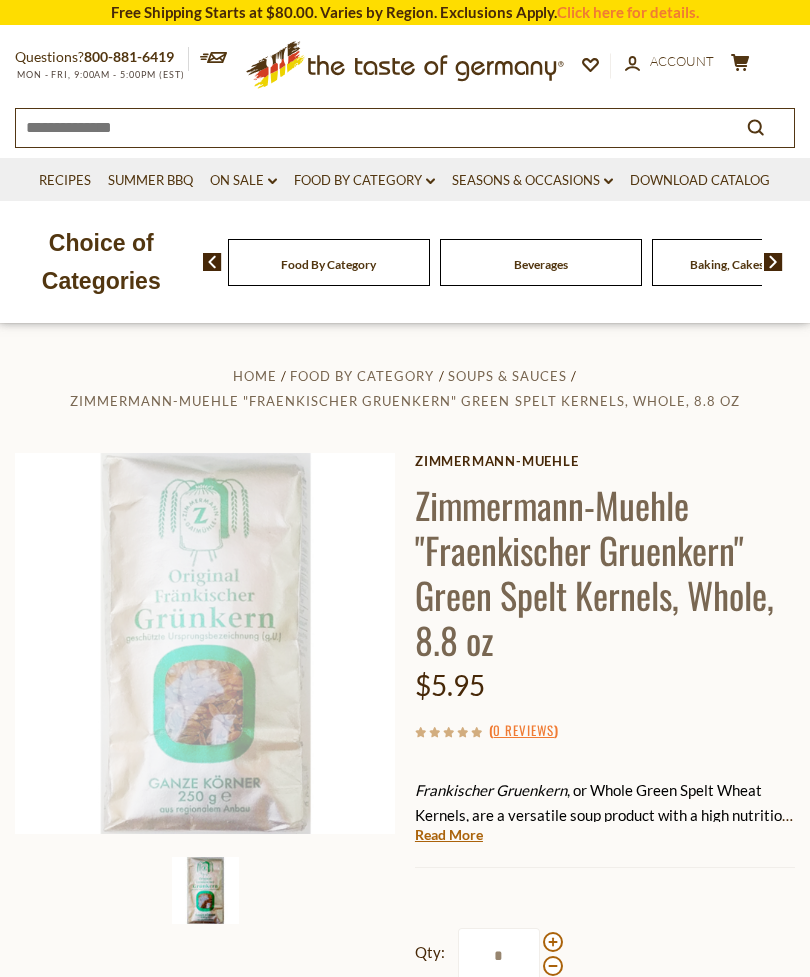 scroll, scrollTop: 623, scrollLeft: 0, axis: vertical 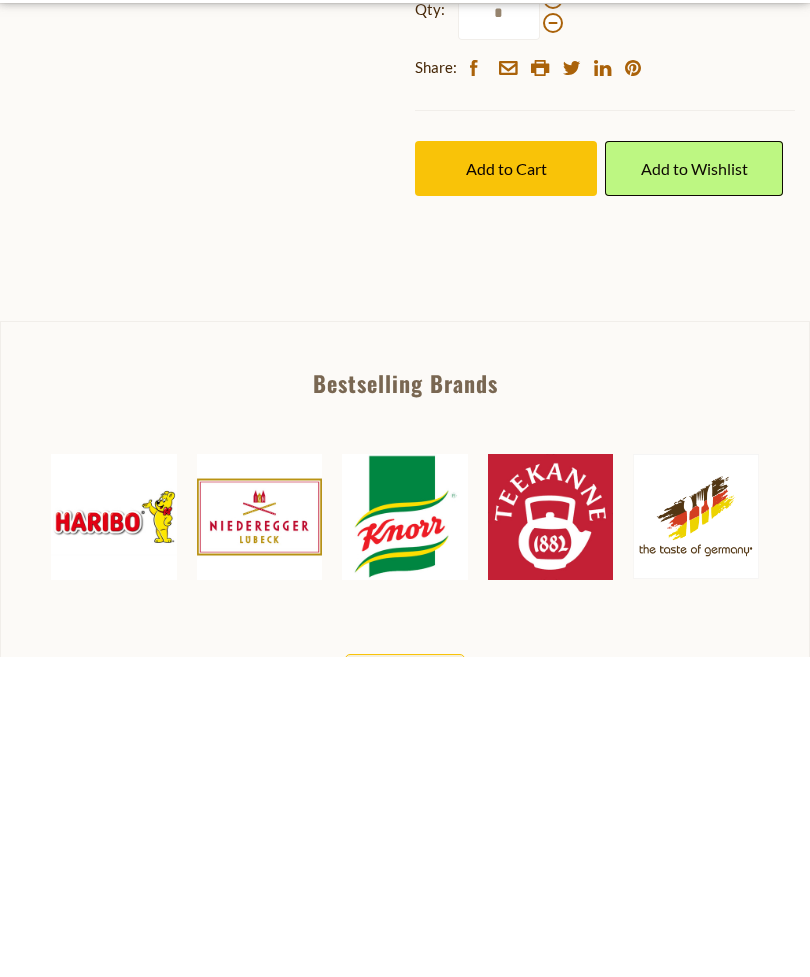 click on "Add to Cart" at bounding box center [506, 488] 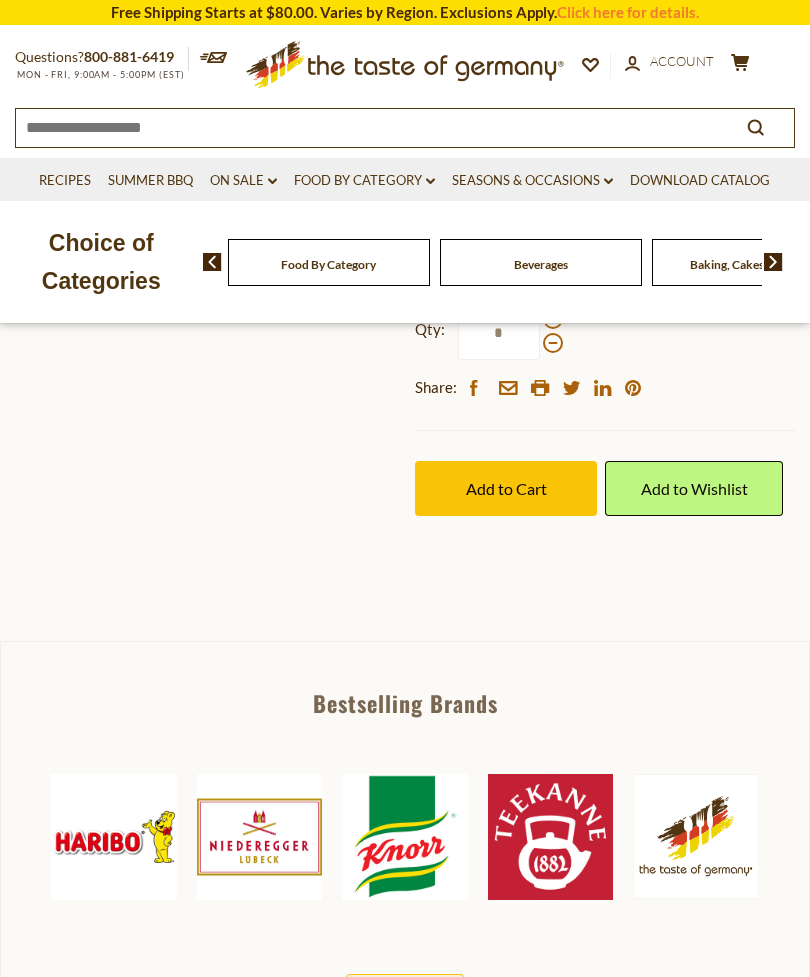 click on "Food By Category
dropdown_arrow" at bounding box center (364, 181) 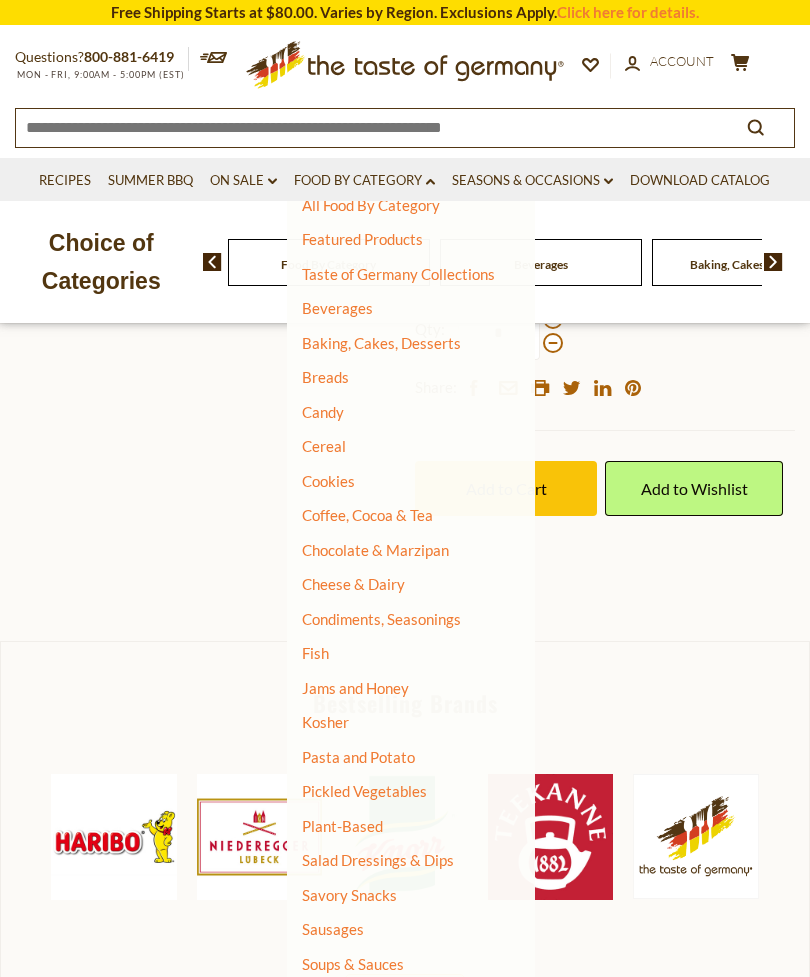 scroll, scrollTop: 24, scrollLeft: 0, axis: vertical 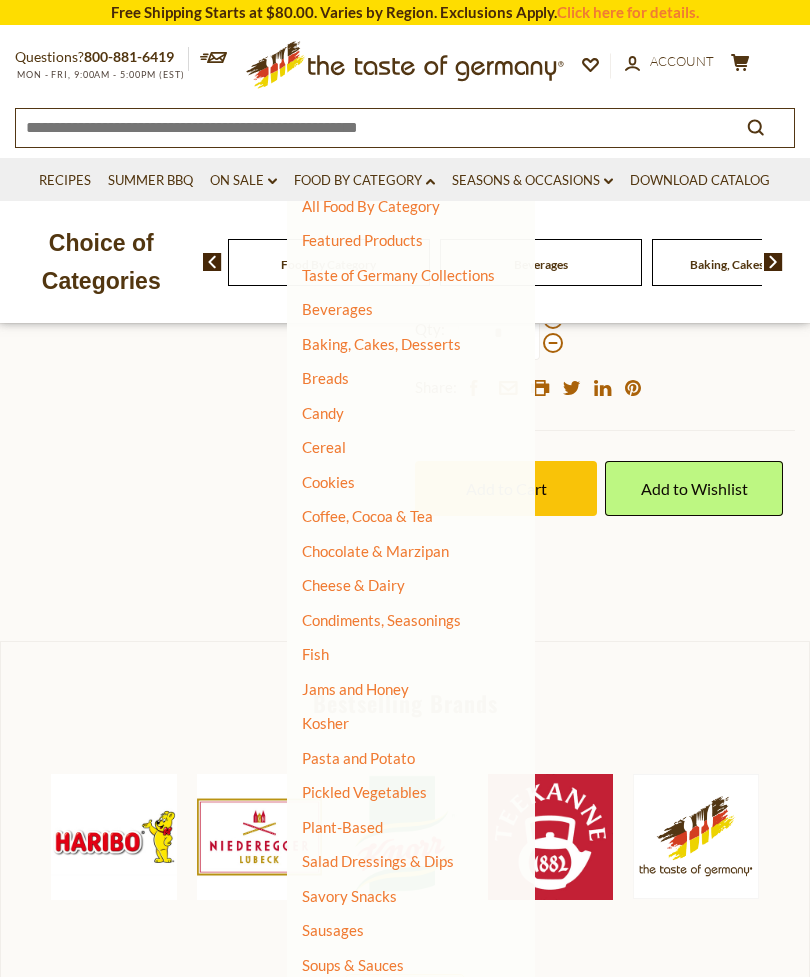 click on "Sausages" at bounding box center [333, 930] 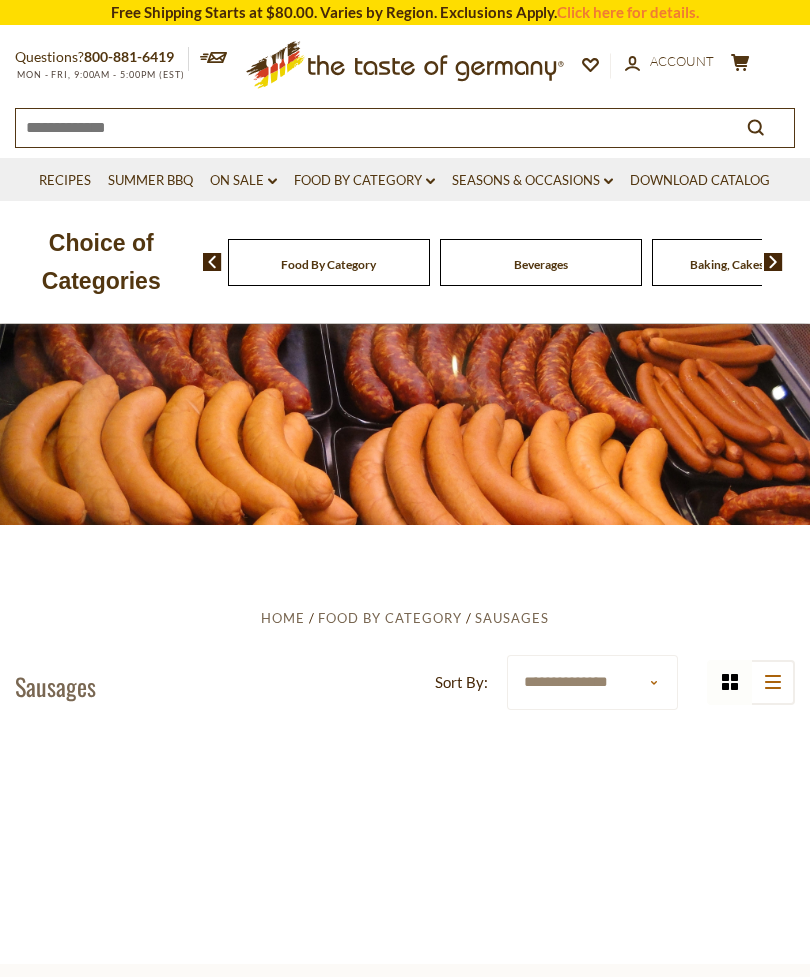 scroll, scrollTop: 0, scrollLeft: 0, axis: both 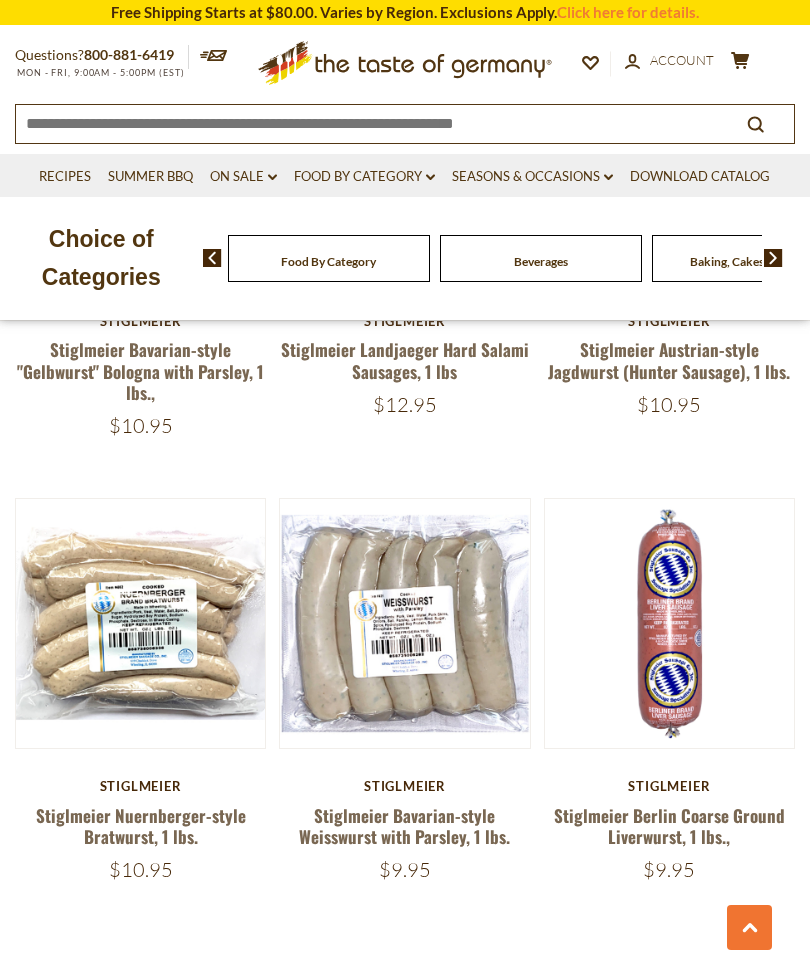 click at bounding box center (491, 1014) 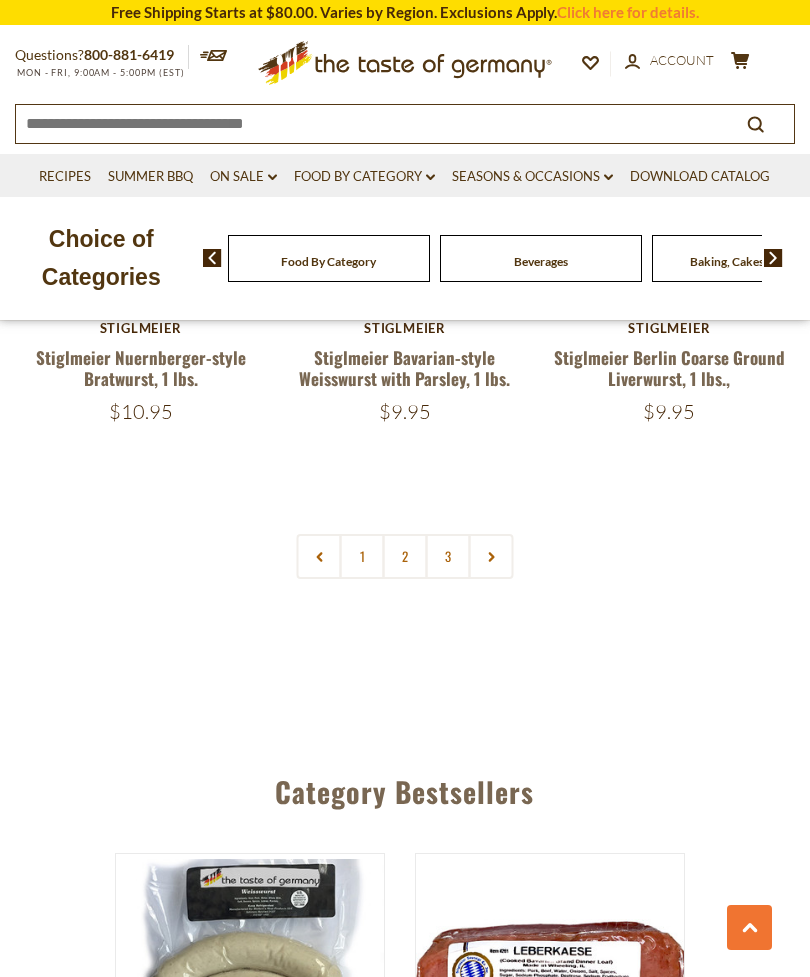 scroll, scrollTop: 5771, scrollLeft: 0, axis: vertical 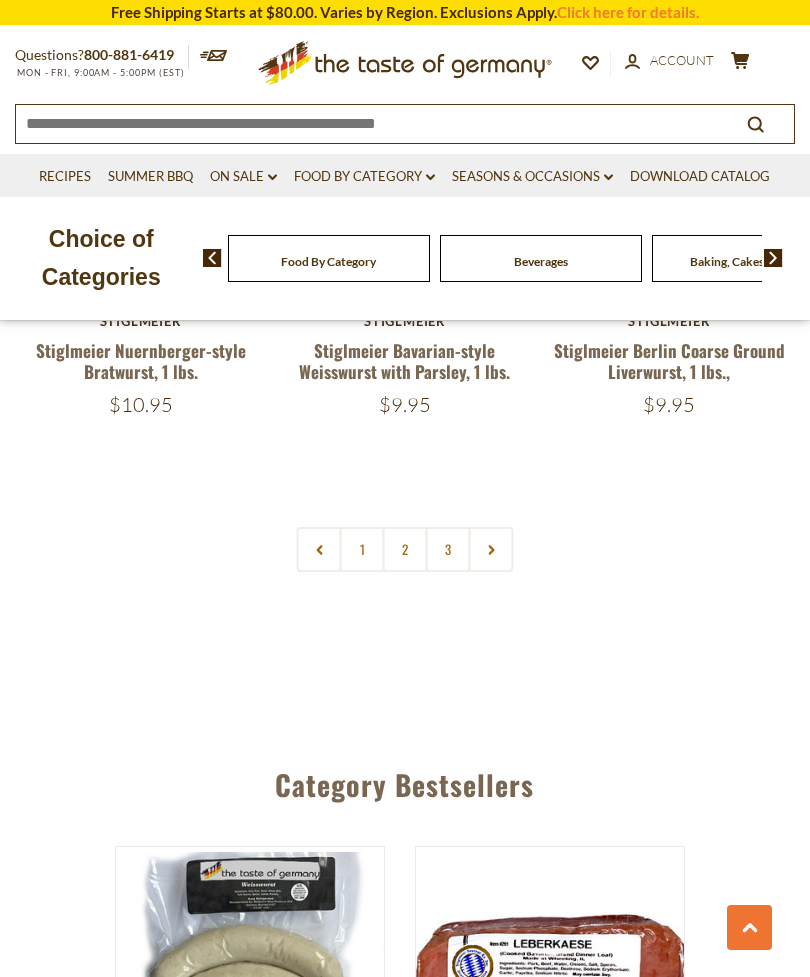 click at bounding box center [491, 549] 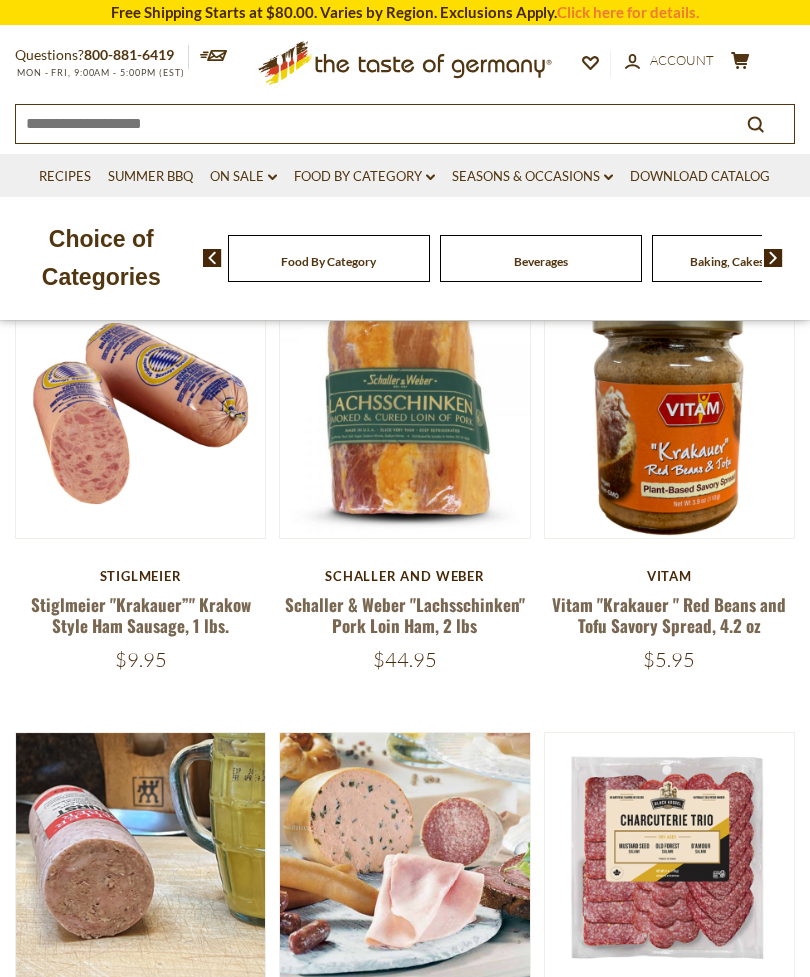 scroll, scrollTop: 457, scrollLeft: 0, axis: vertical 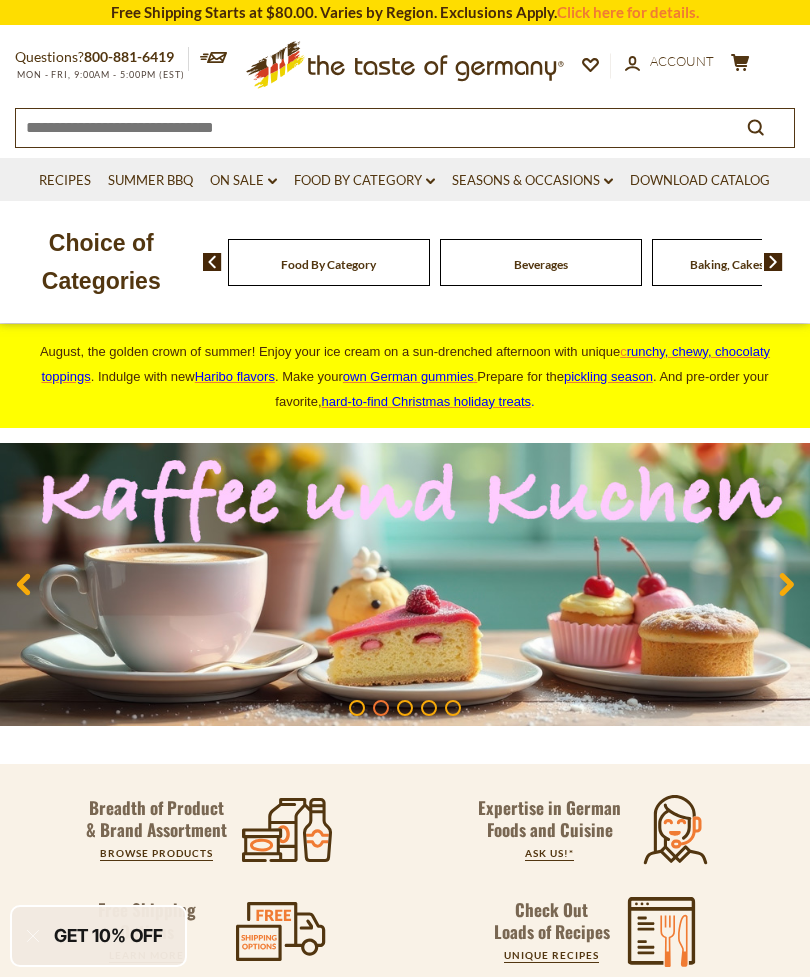click on "Food By Category
dropdown_arrow" at bounding box center (364, 181) 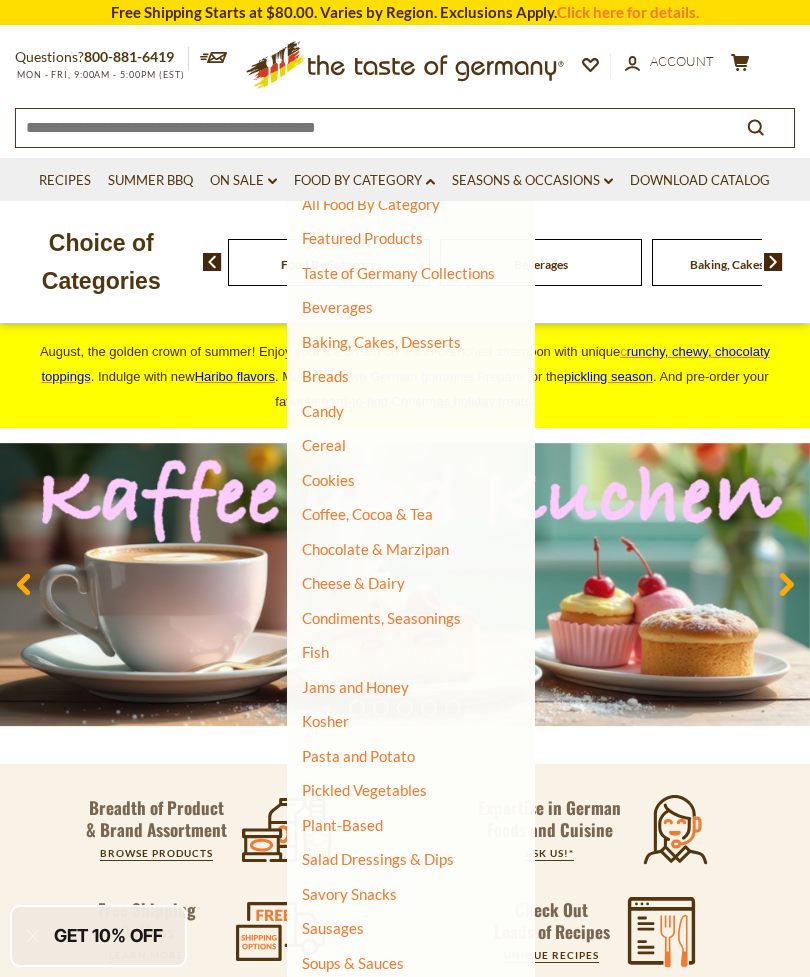 scroll, scrollTop: 24, scrollLeft: 0, axis: vertical 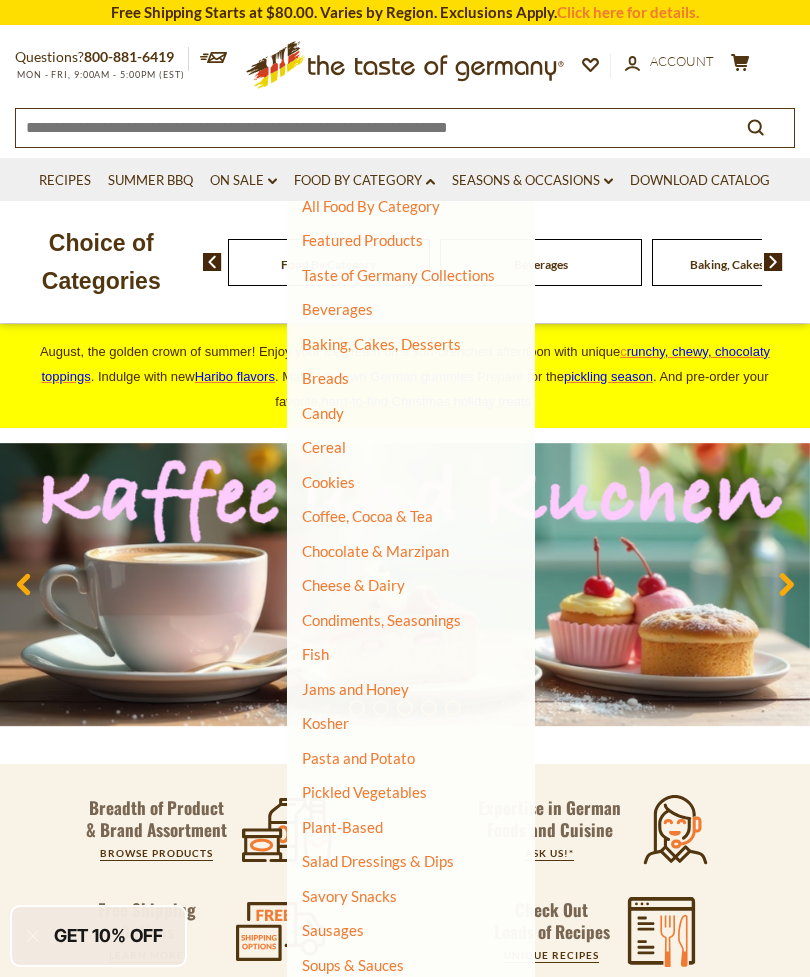 click on "Sausages" at bounding box center [333, 930] 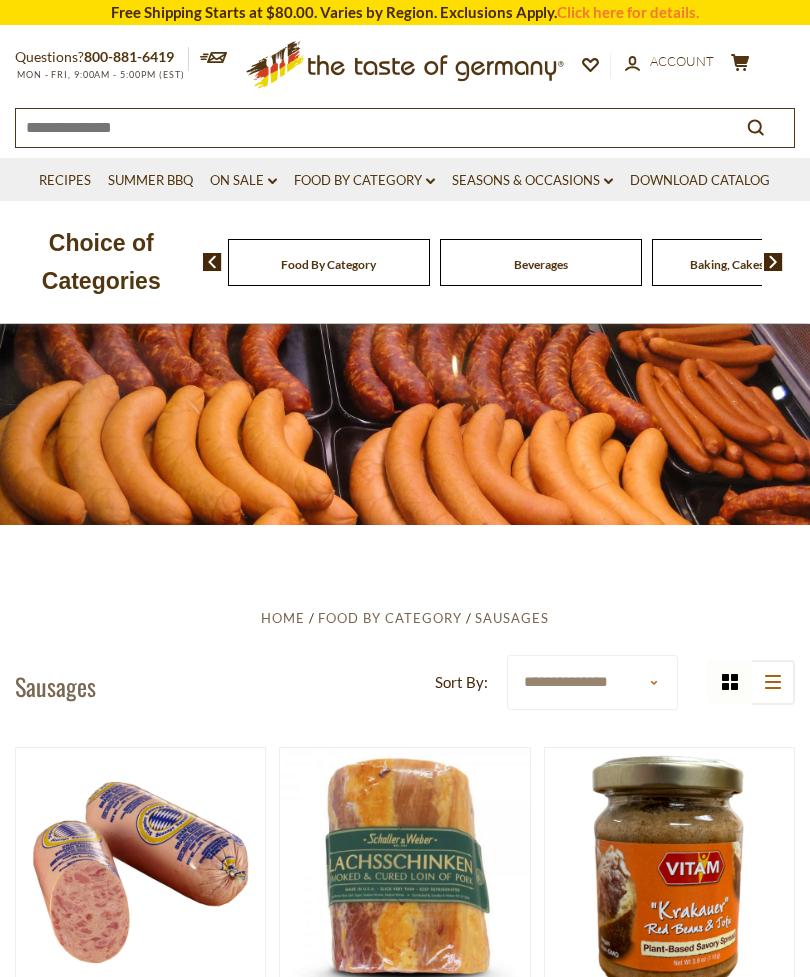 scroll, scrollTop: 0, scrollLeft: 0, axis: both 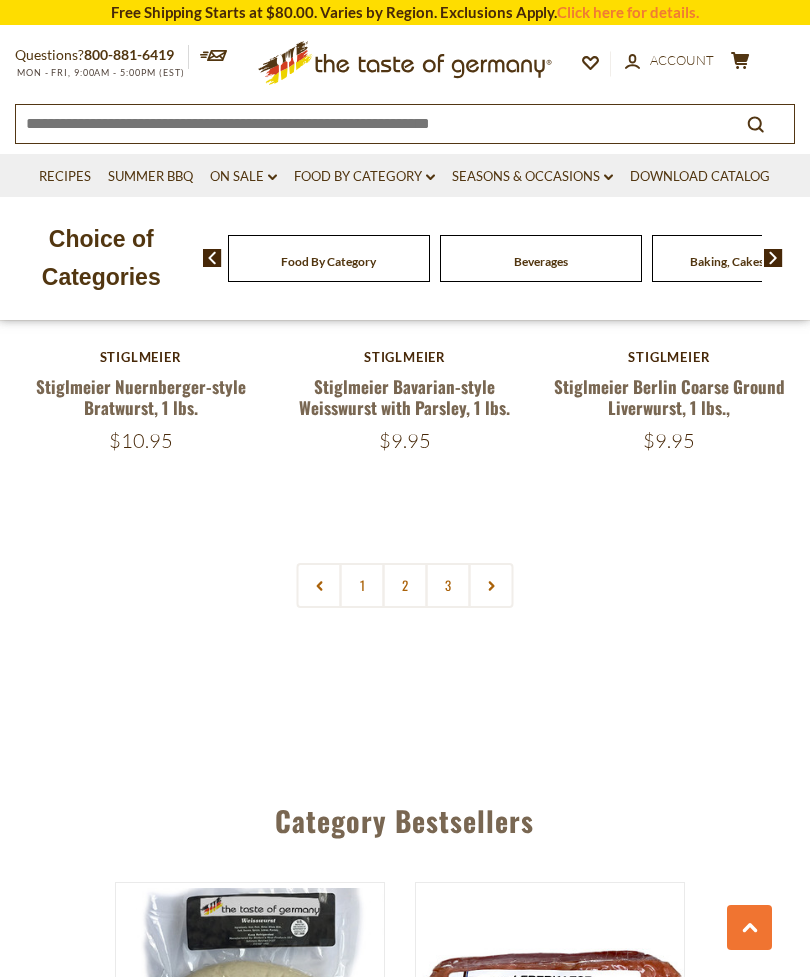 click on "2" at bounding box center [405, 585] 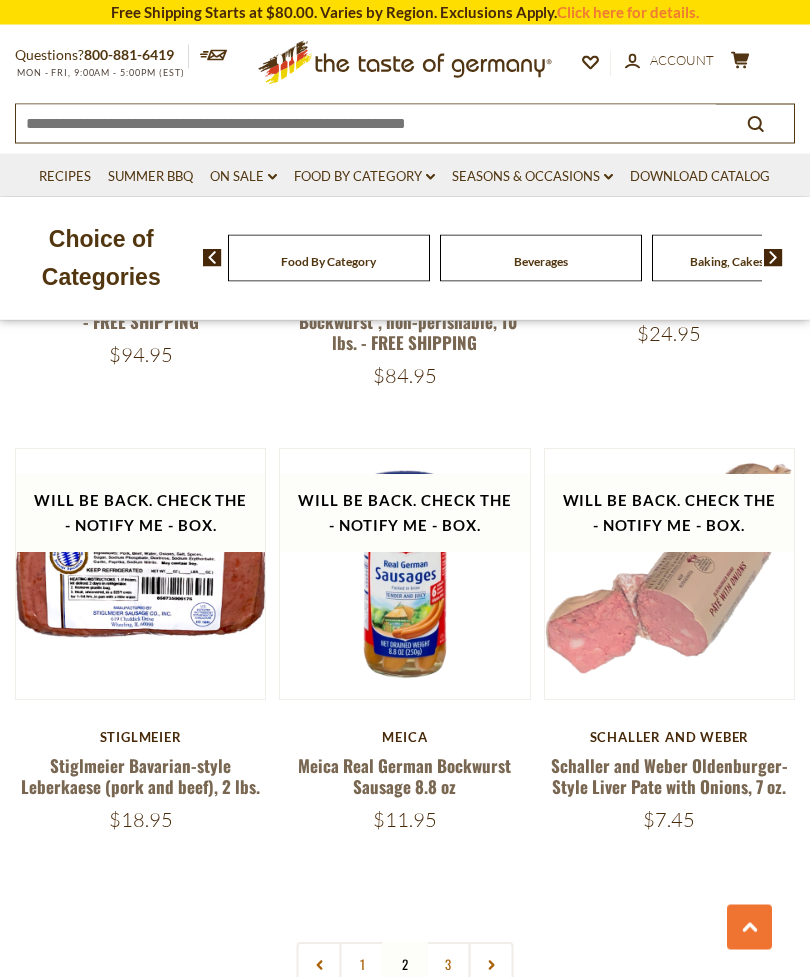 scroll, scrollTop: 5353, scrollLeft: 0, axis: vertical 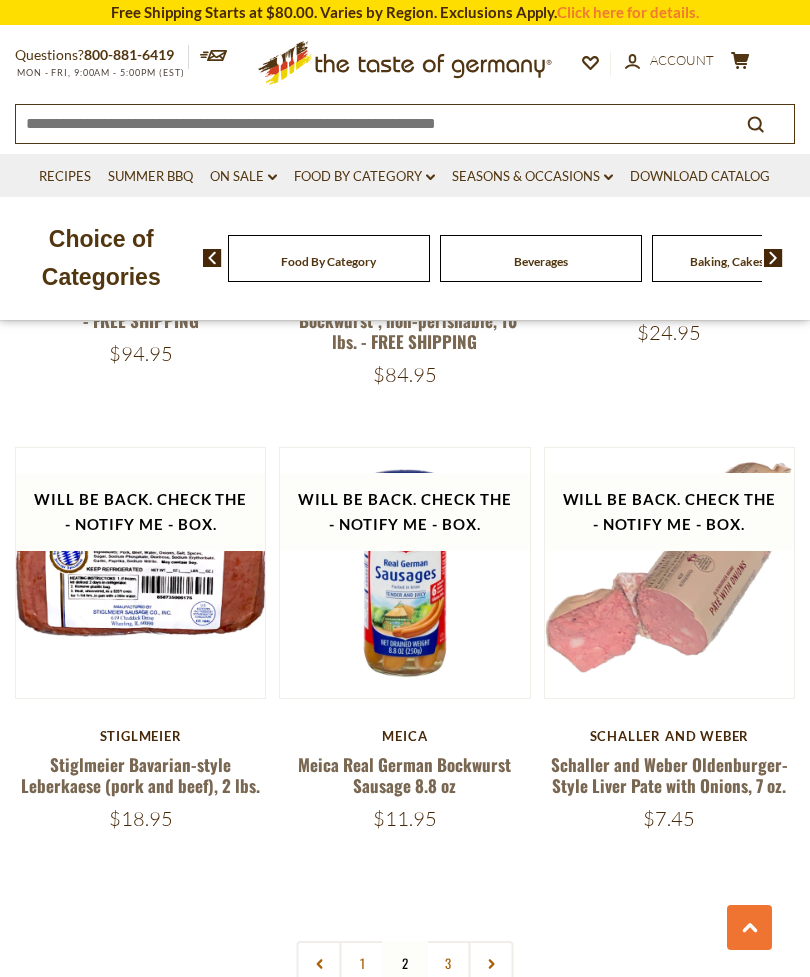 click on "3" at bounding box center (448, 963) 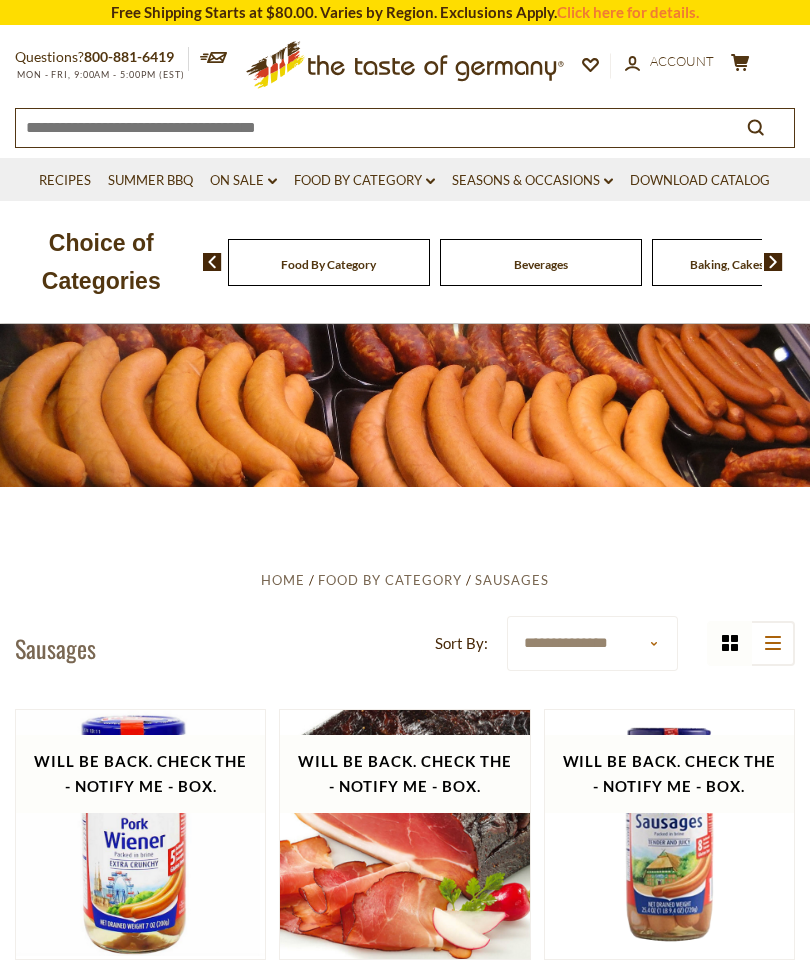 scroll, scrollTop: 0, scrollLeft: 0, axis: both 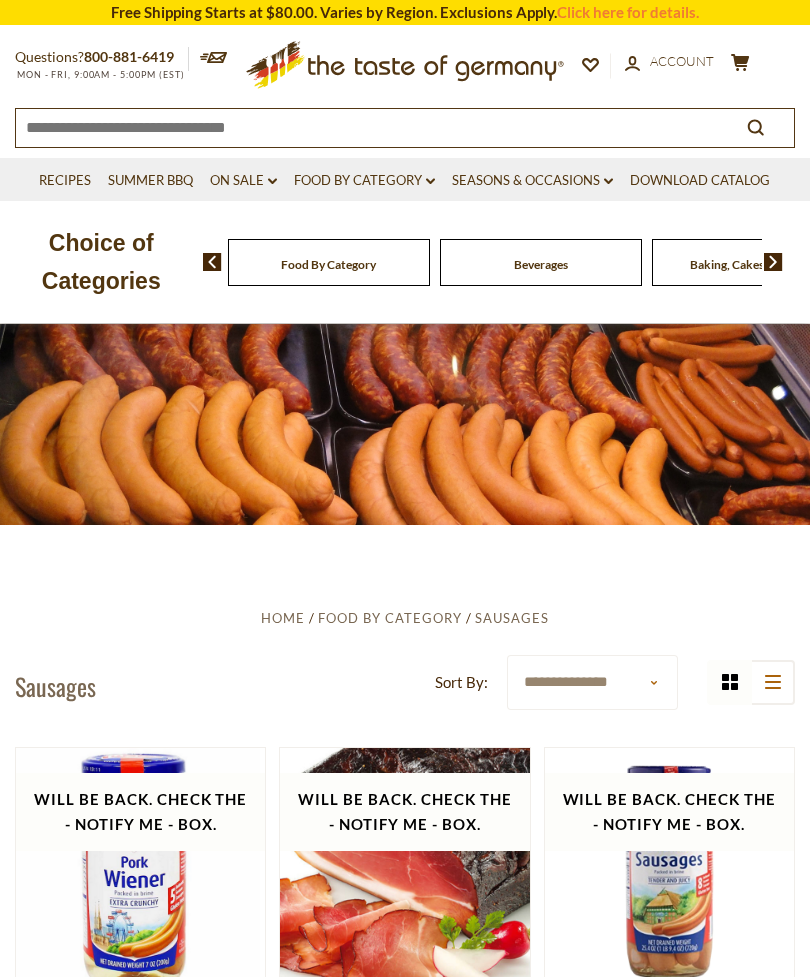 click on "Food By Category
dropdown_arrow" at bounding box center [364, 181] 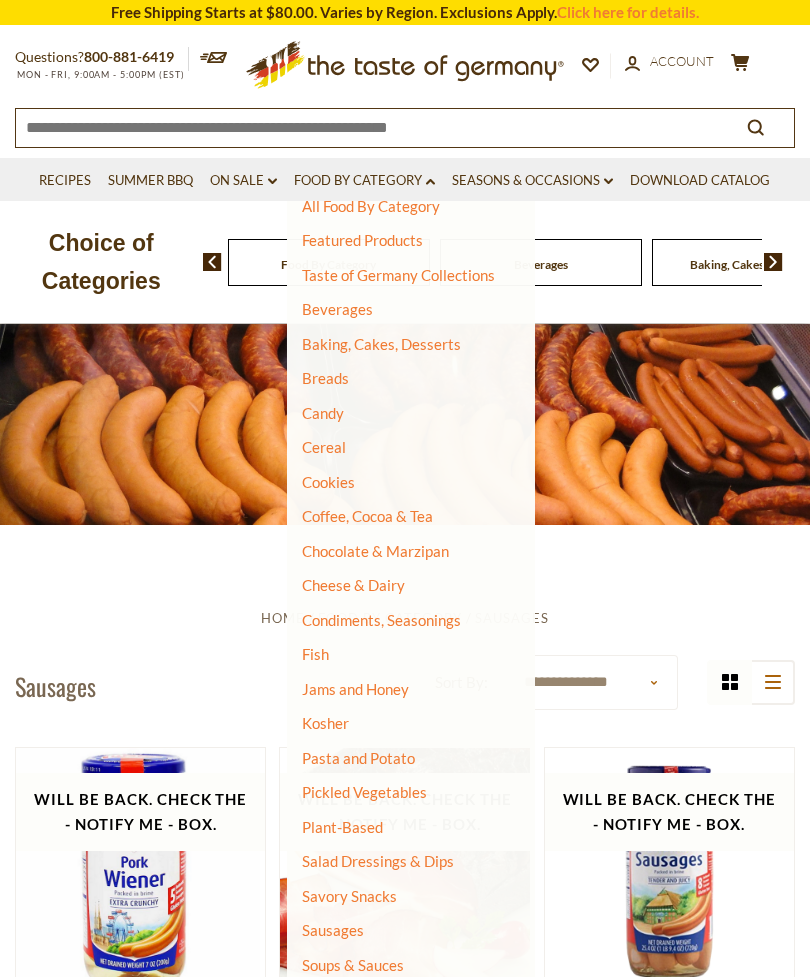 scroll, scrollTop: 24, scrollLeft: 0, axis: vertical 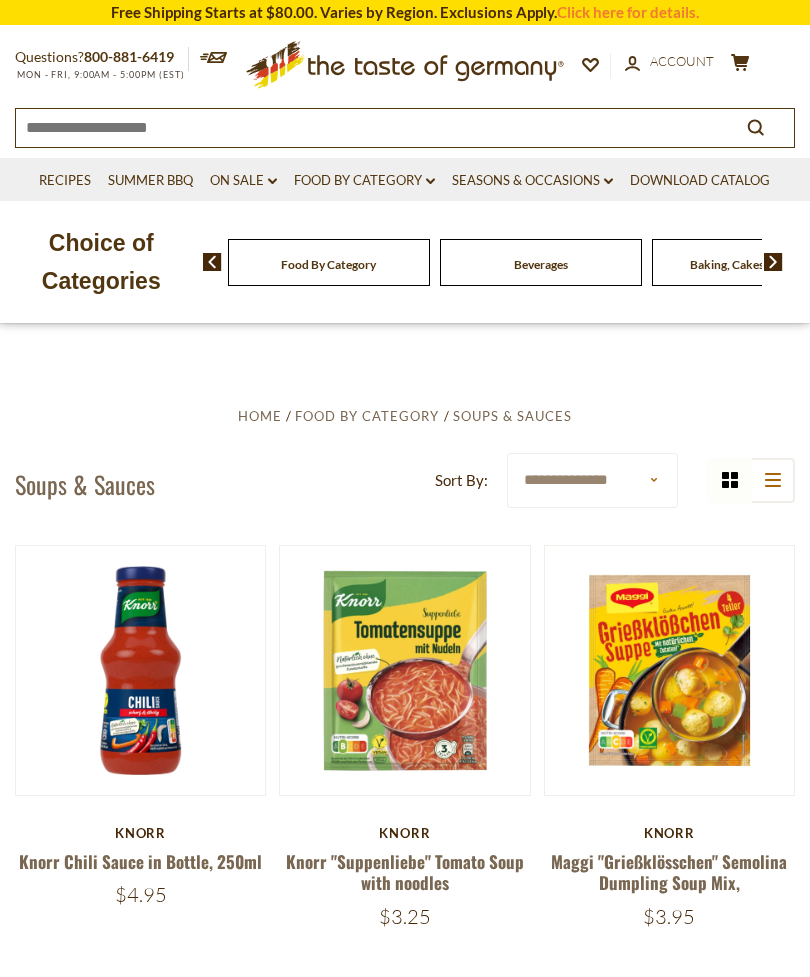 click on "Food By Category
dropdown_arrow" at bounding box center [364, 181] 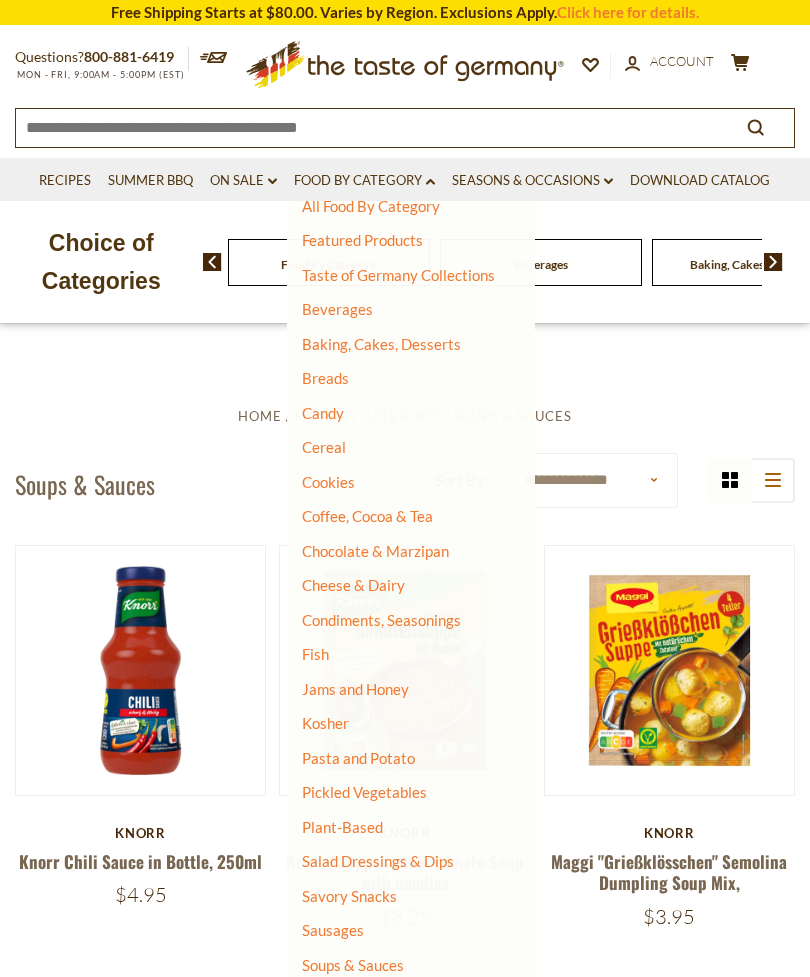 scroll, scrollTop: 24, scrollLeft: 0, axis: vertical 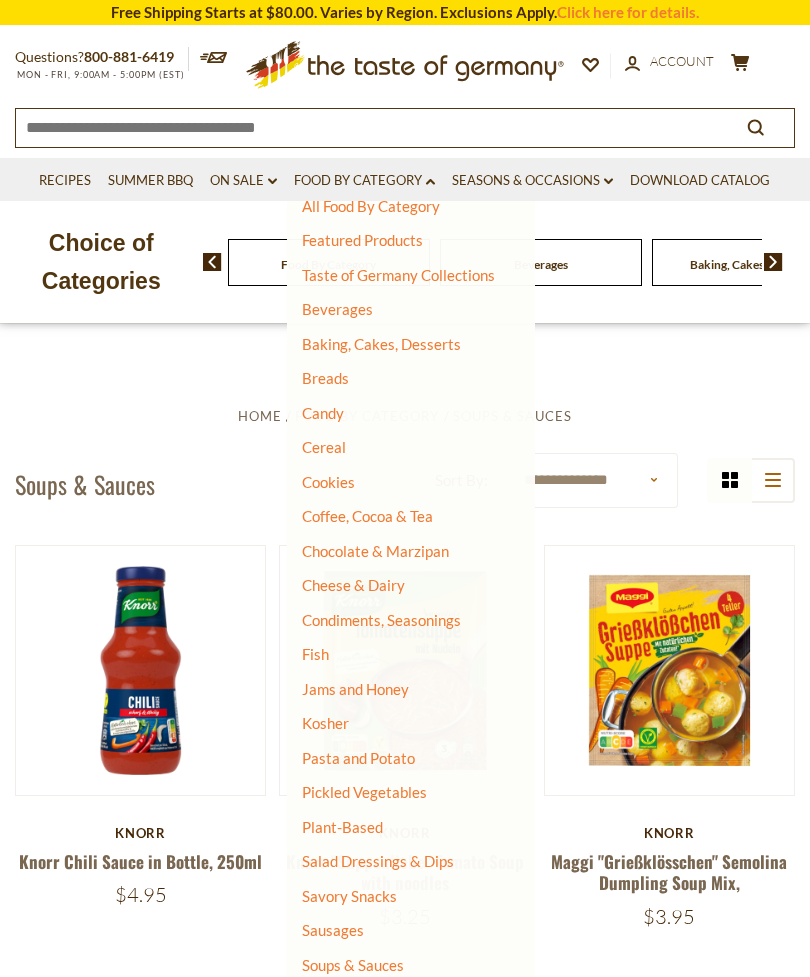 click on "Savory Snacks" at bounding box center [349, 896] 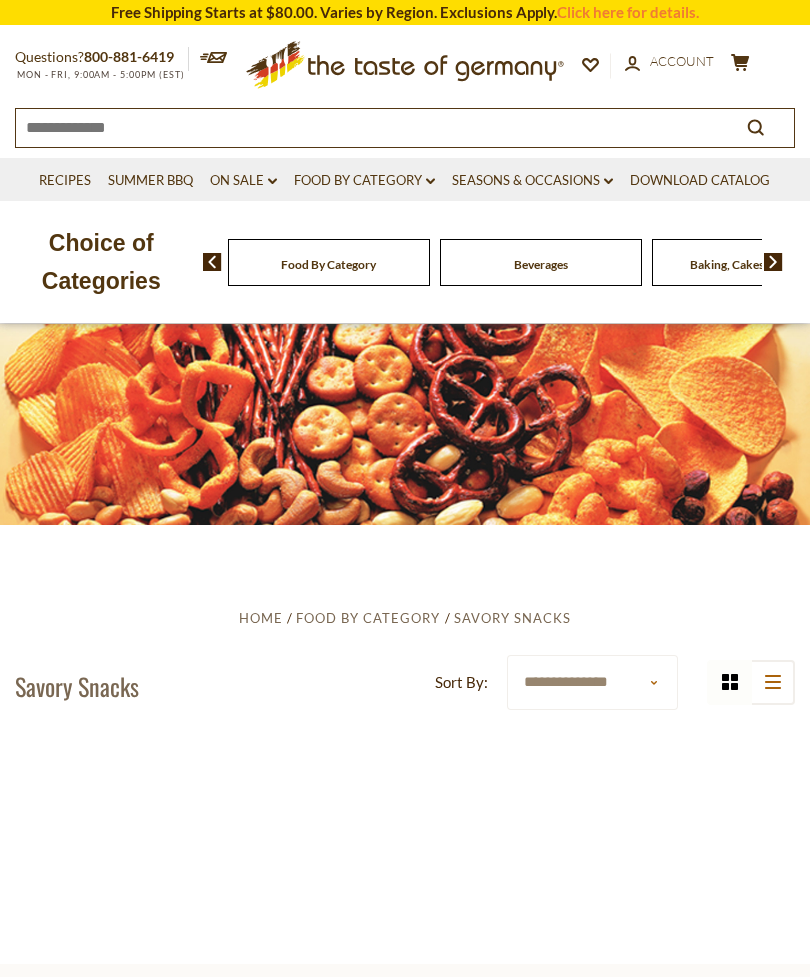 scroll, scrollTop: 0, scrollLeft: 0, axis: both 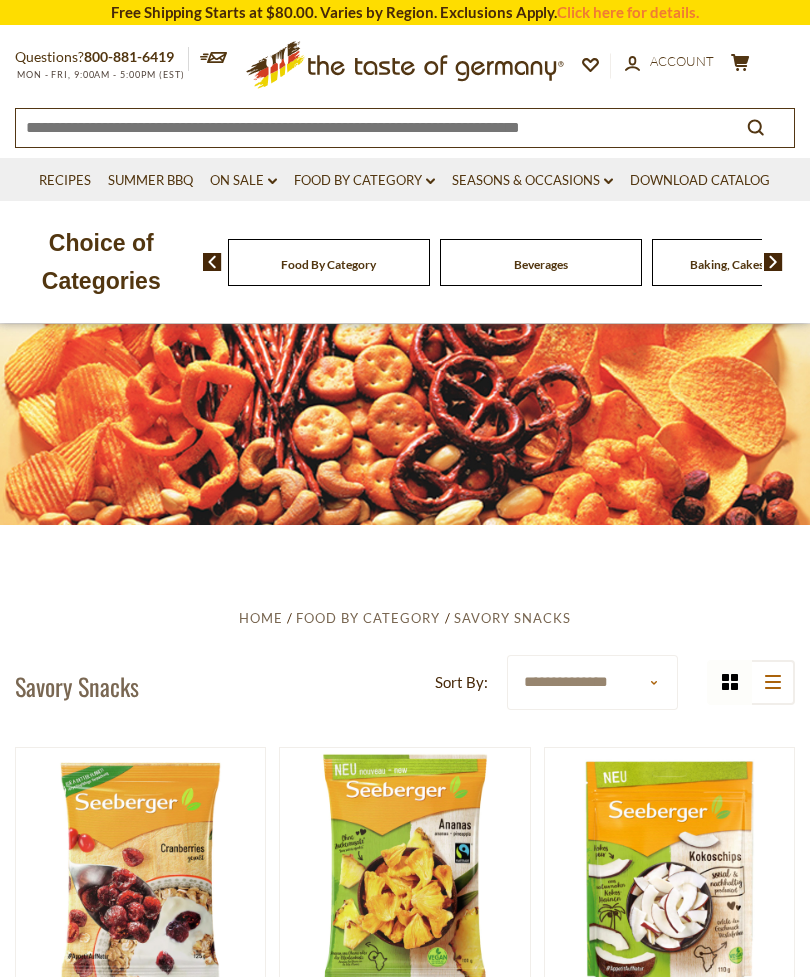 click on "Food By Category
dropdown_arrow" at bounding box center [364, 181] 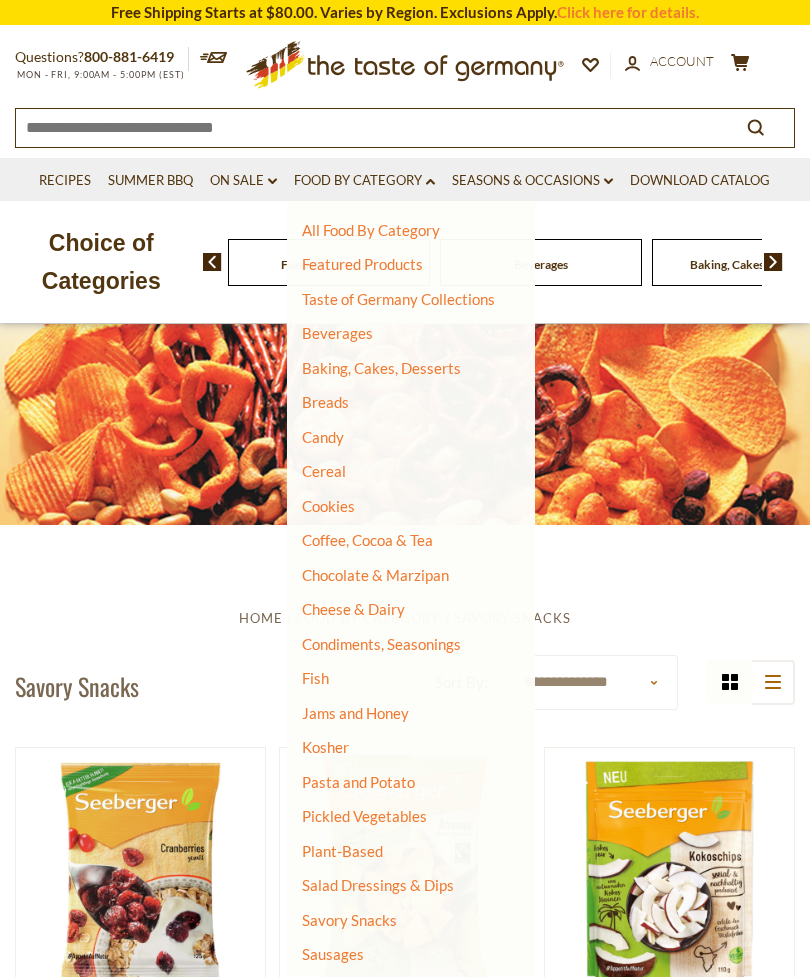 click on "Breads" at bounding box center (325, 402) 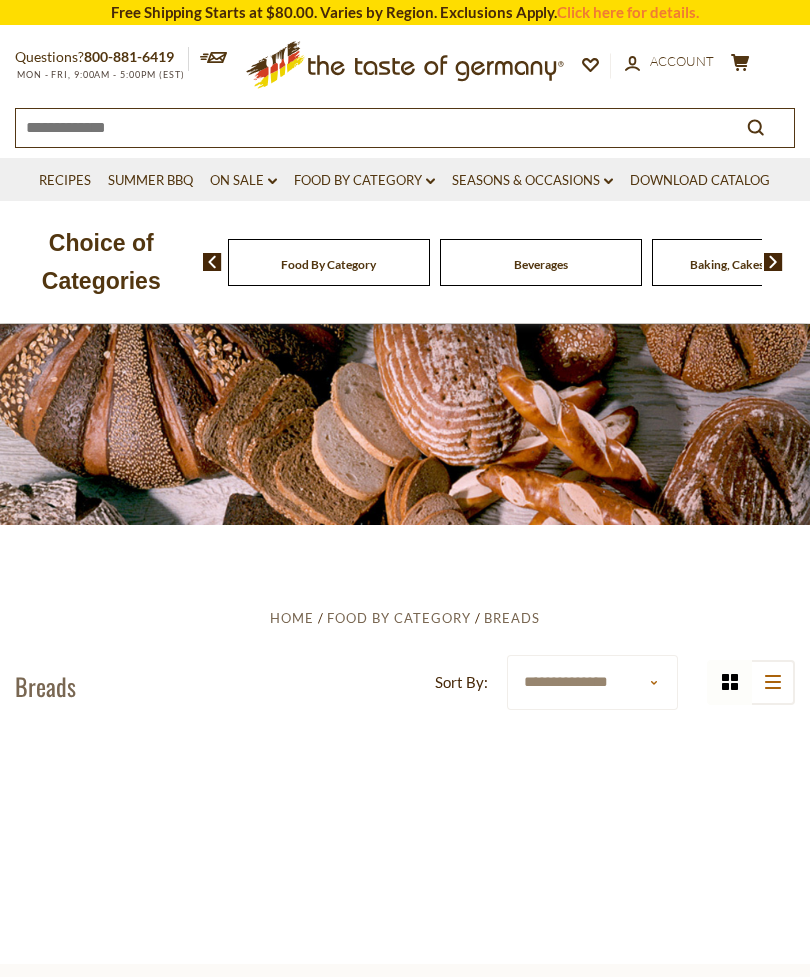 scroll, scrollTop: 0, scrollLeft: 0, axis: both 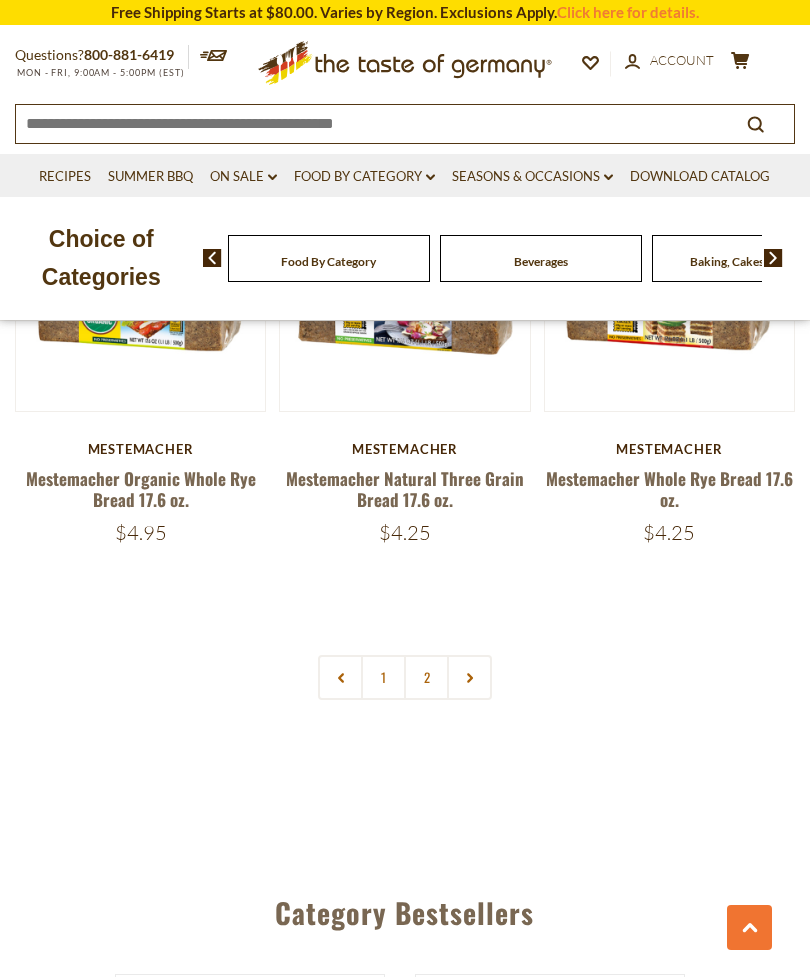 click on "2" at bounding box center (426, 677) 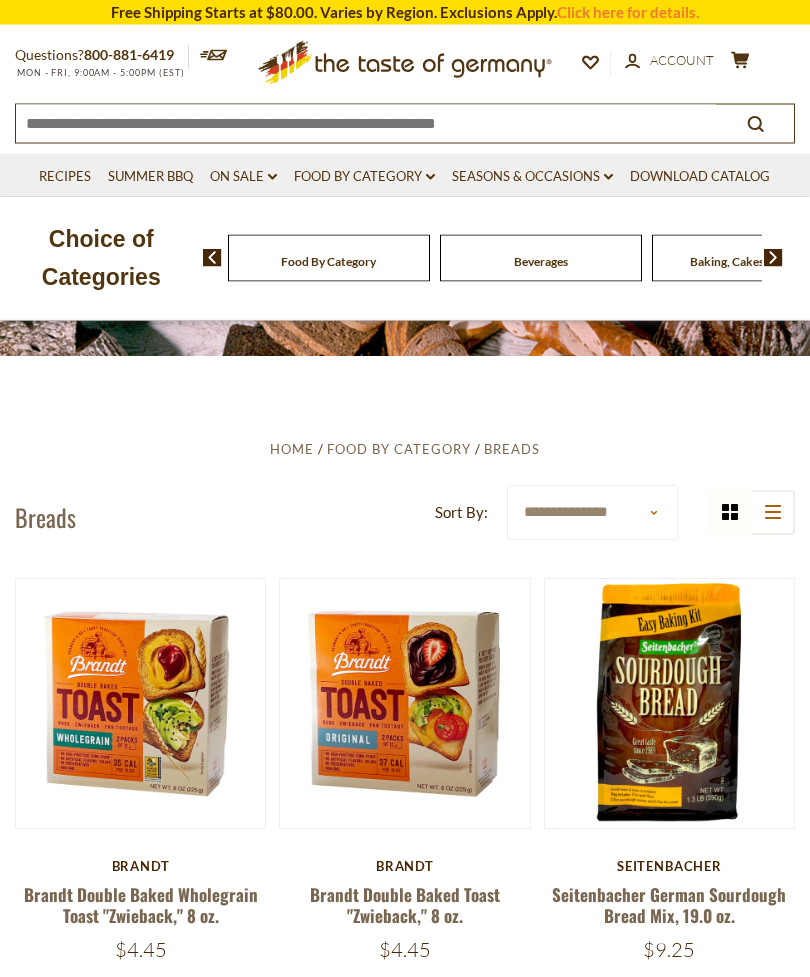 scroll, scrollTop: 0, scrollLeft: 0, axis: both 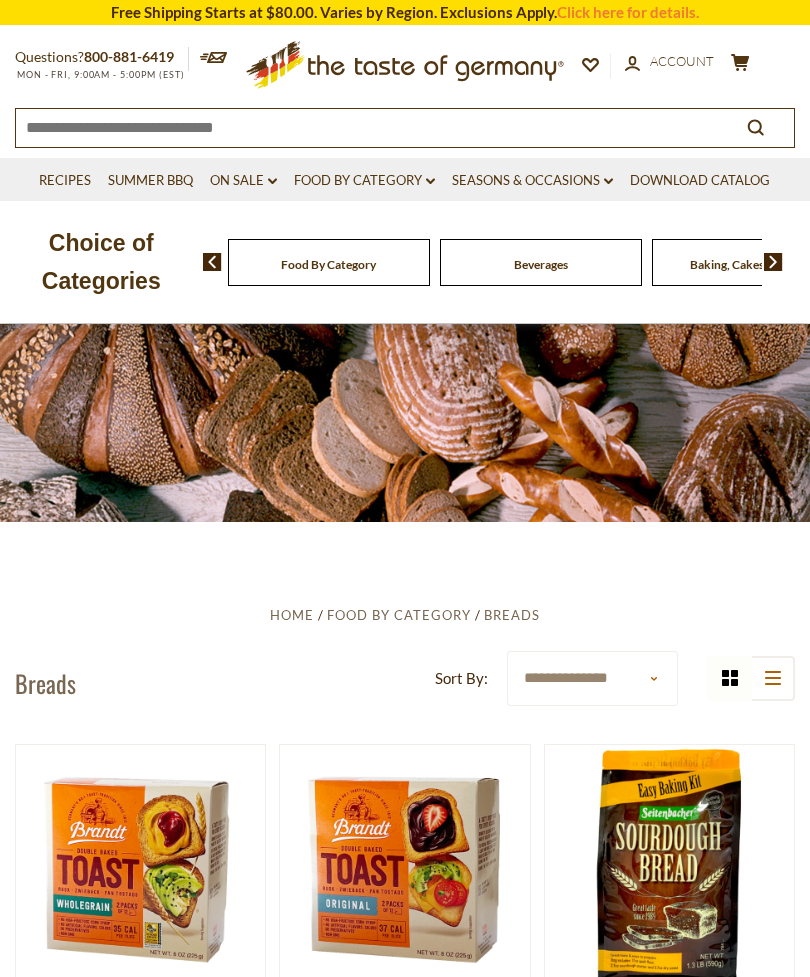 click on "Food By Category
dropdown_arrow" at bounding box center [364, 181] 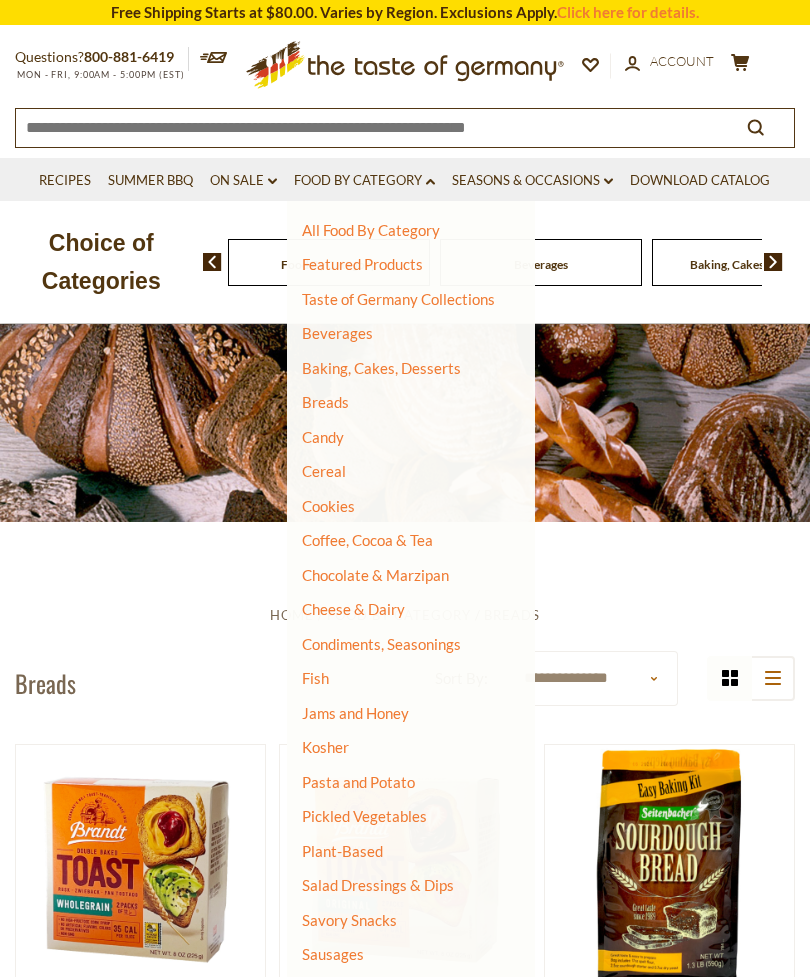 click on "Featured Products" at bounding box center (362, 264) 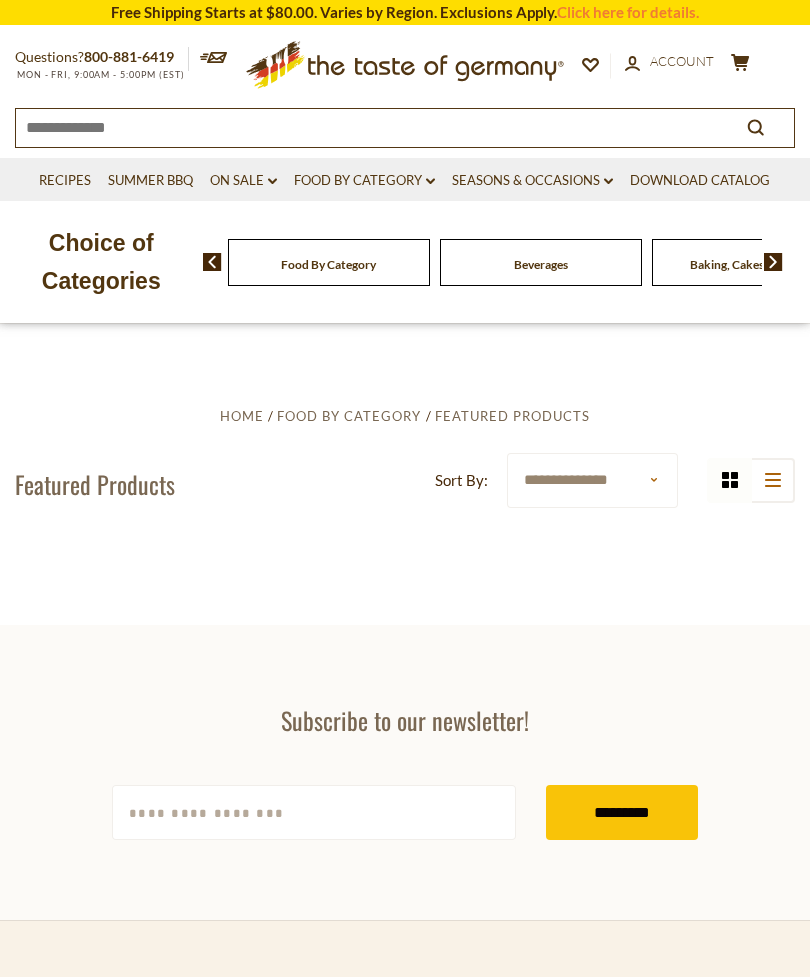 scroll, scrollTop: 0, scrollLeft: 0, axis: both 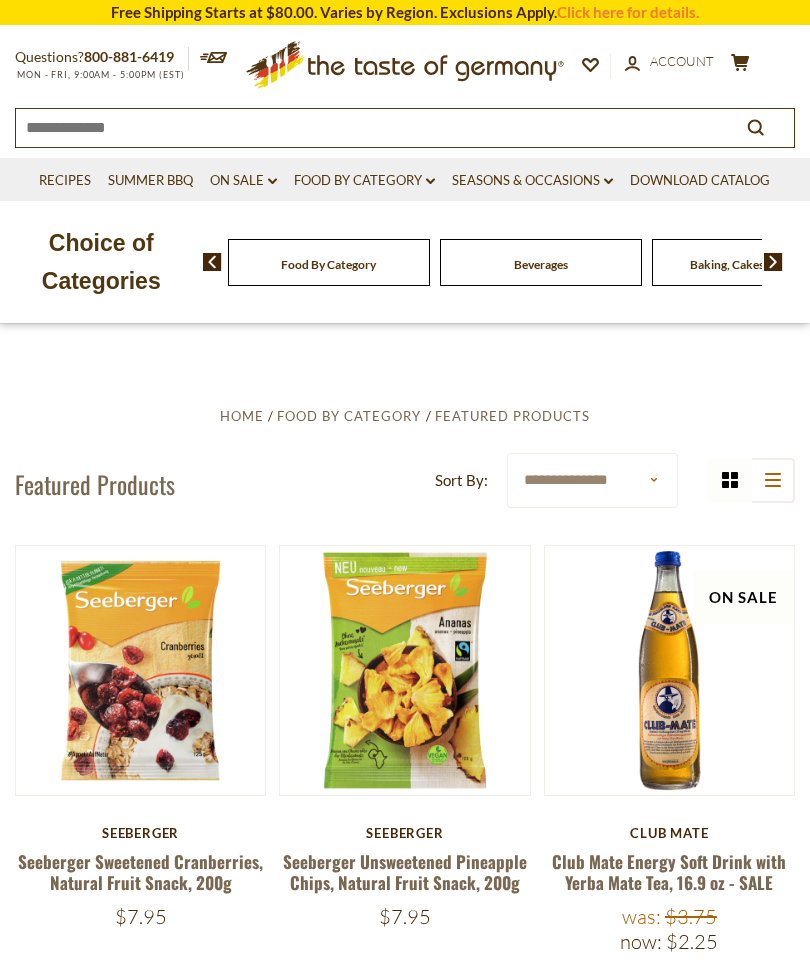click on "Food By Category
dropdown_arrow" at bounding box center (364, 181) 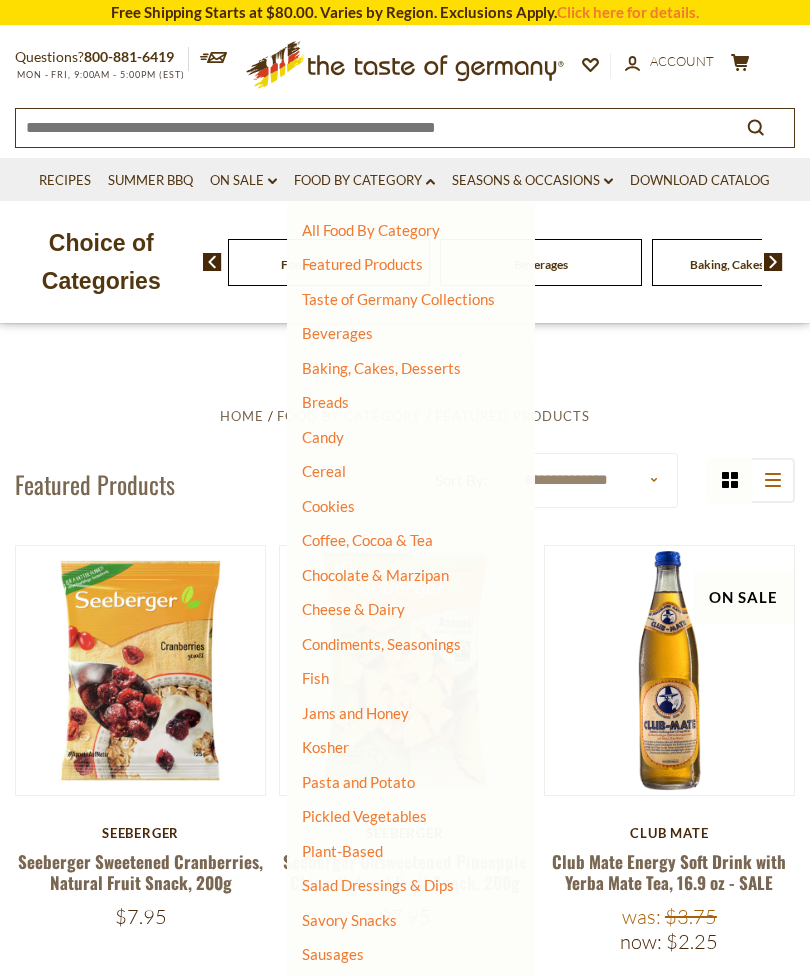 click on "Cookies" at bounding box center (328, 506) 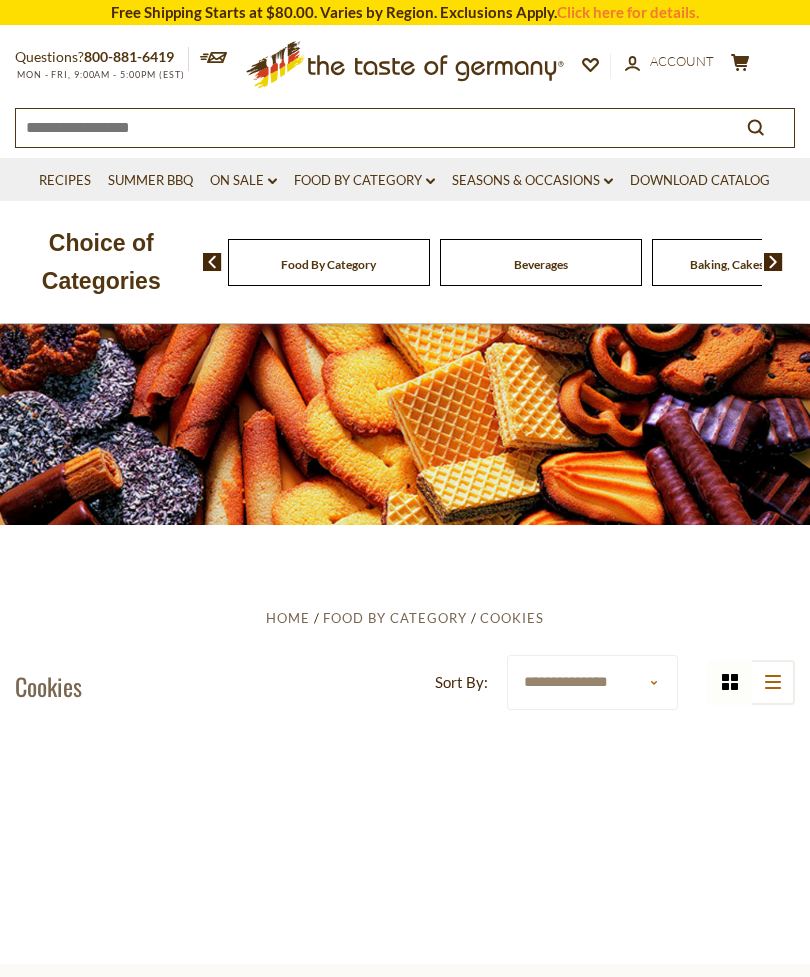 scroll, scrollTop: 0, scrollLeft: 0, axis: both 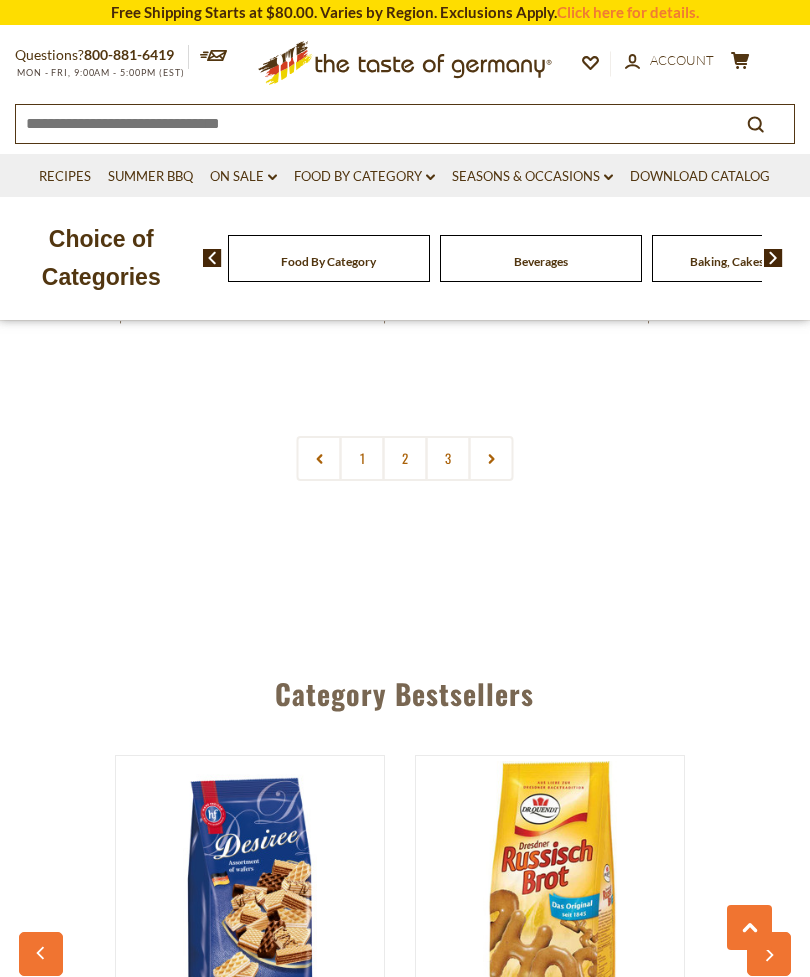 click on "2" at bounding box center [405, 458] 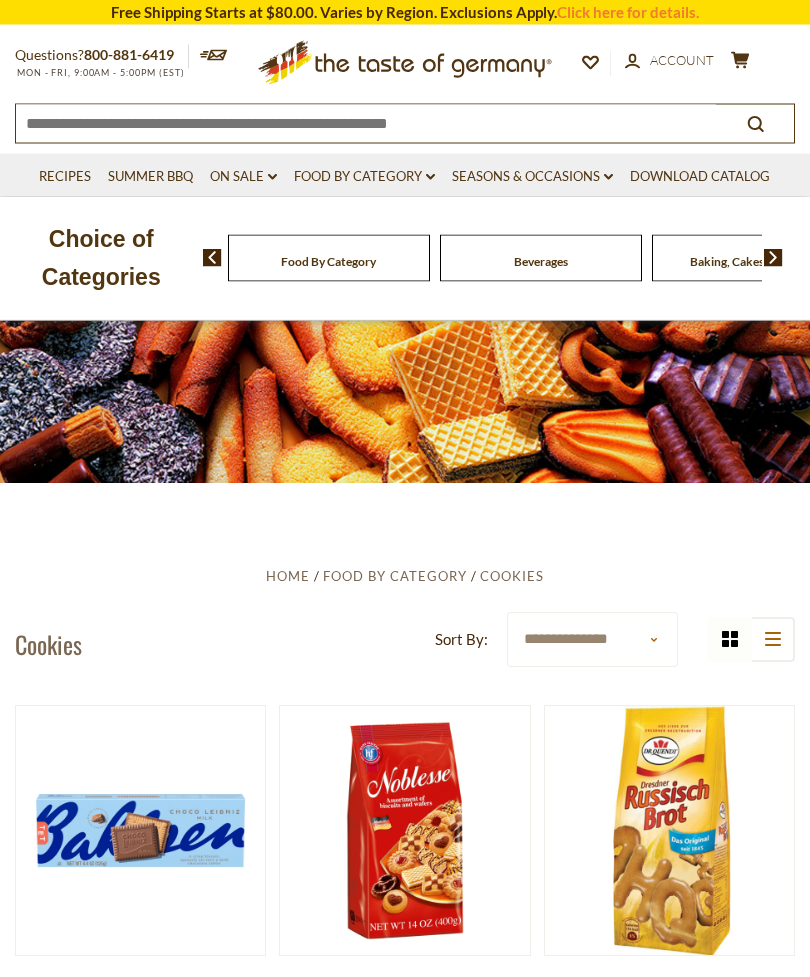 scroll, scrollTop: 0, scrollLeft: 0, axis: both 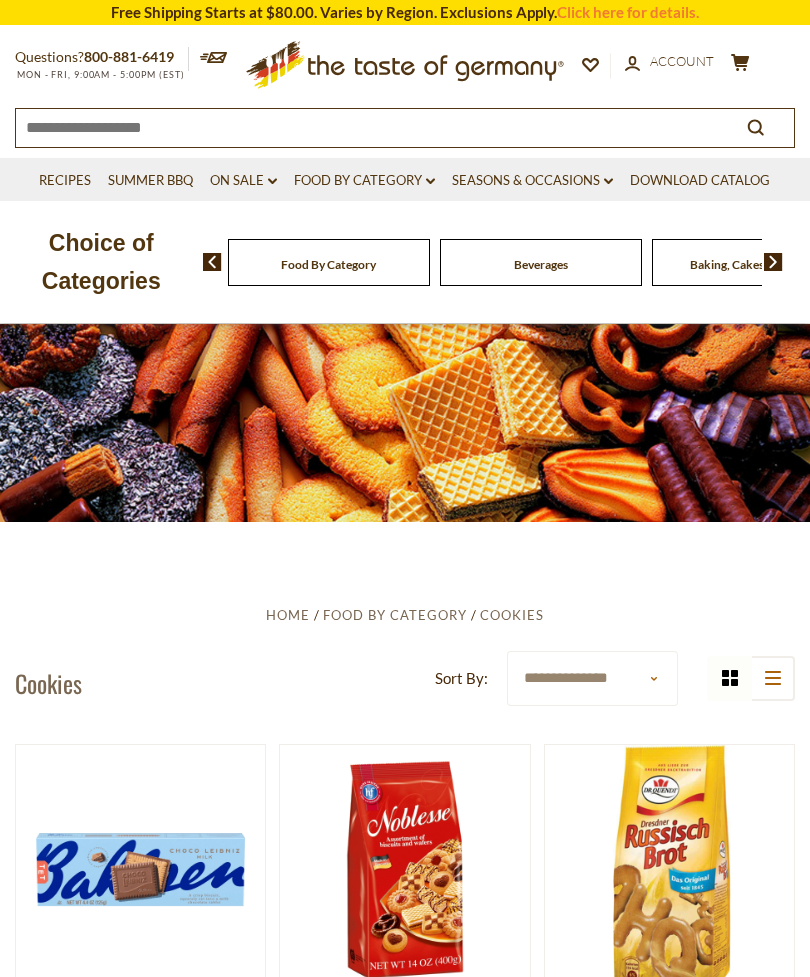 click on "Food By Category
dropdown_arrow" at bounding box center (364, 181) 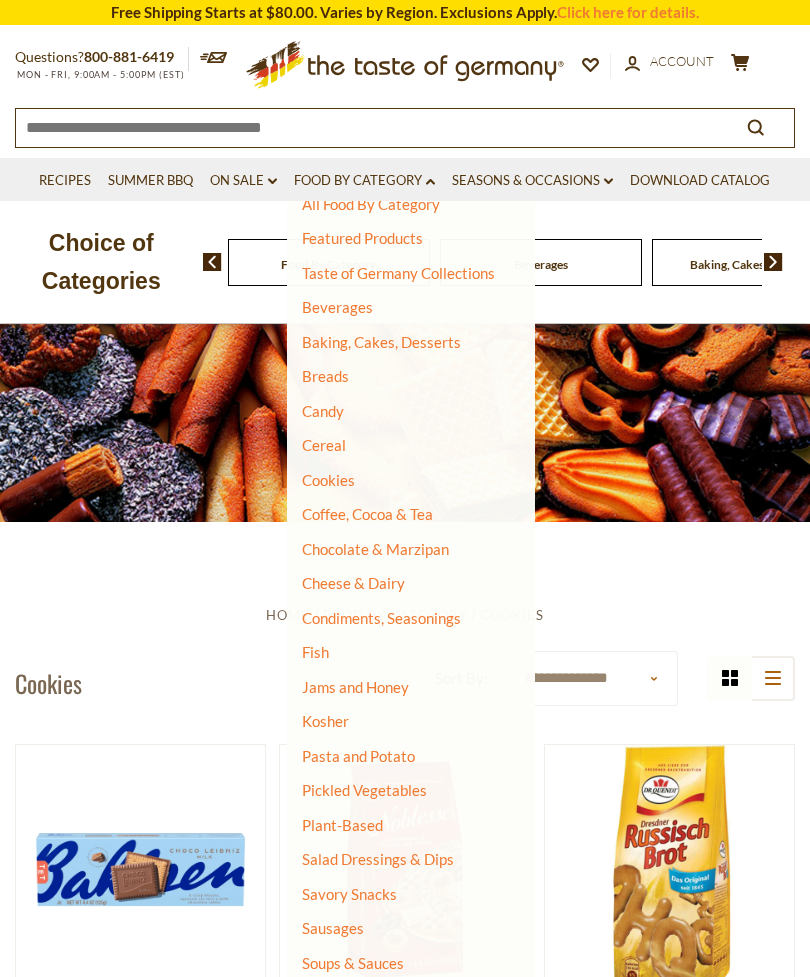 scroll, scrollTop: 24, scrollLeft: 0, axis: vertical 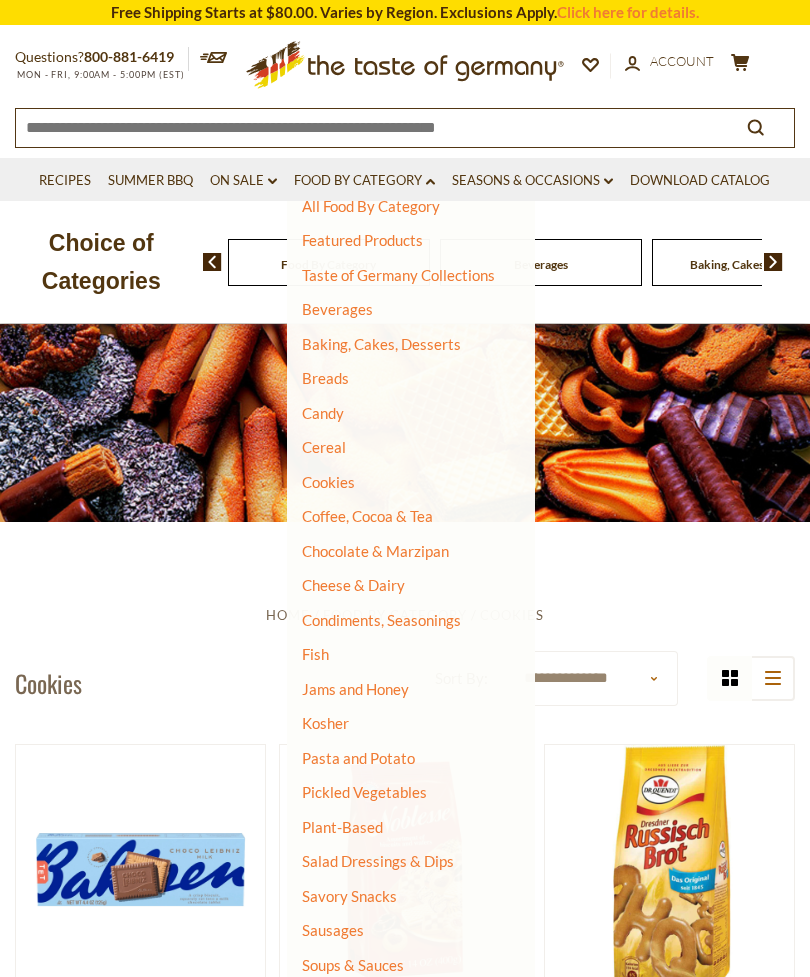 click on "Cheese & Dairy" at bounding box center (353, 585) 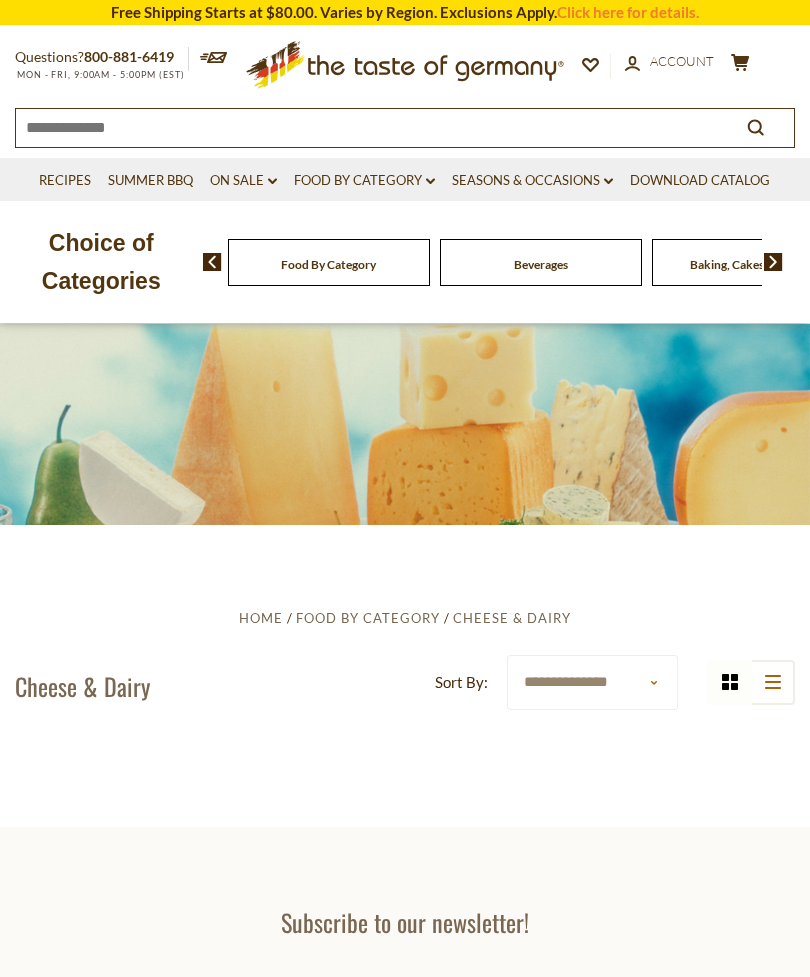 scroll, scrollTop: 0, scrollLeft: 0, axis: both 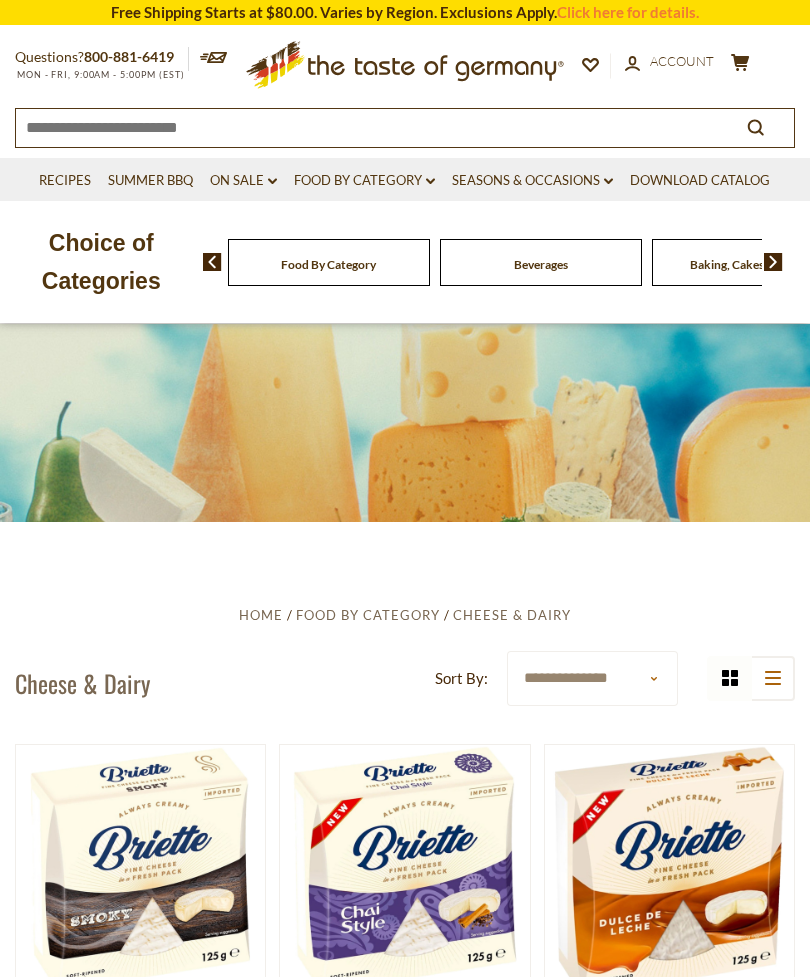 click on "Food By Category
dropdown_arrow" at bounding box center [364, 181] 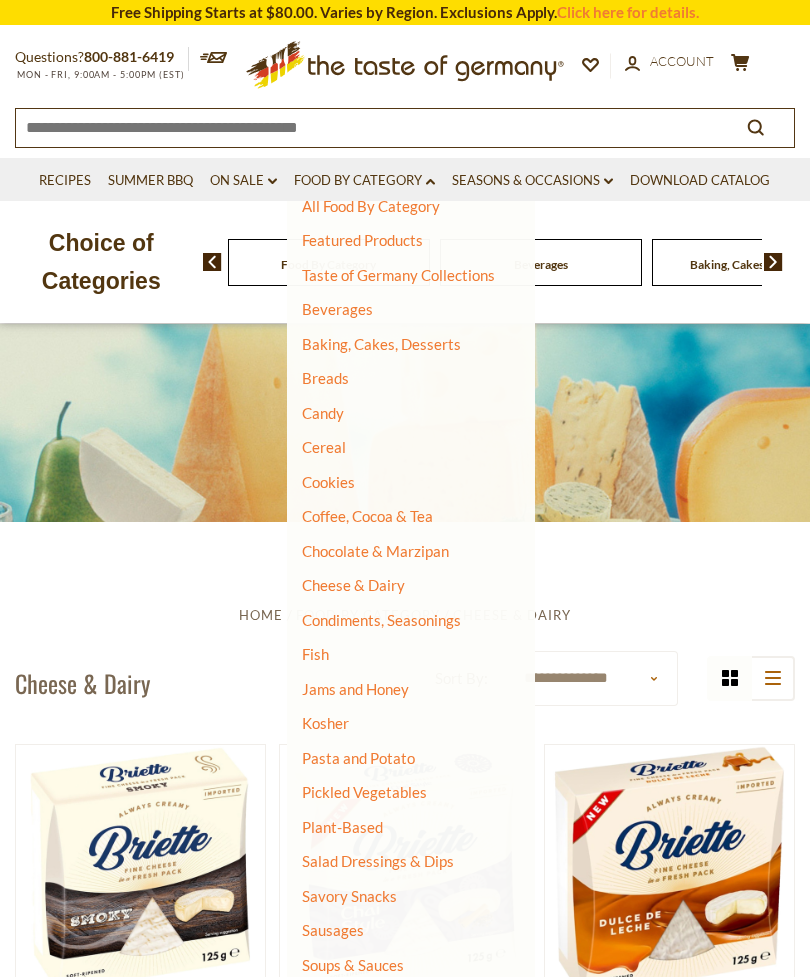 scroll, scrollTop: 24, scrollLeft: 0, axis: vertical 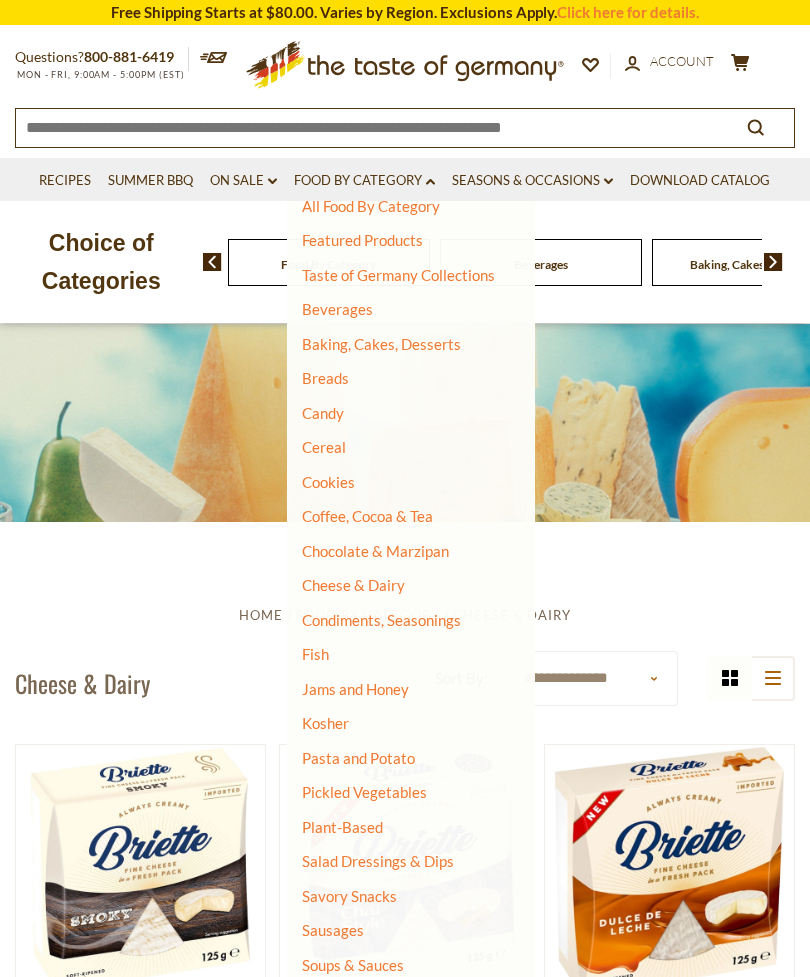 click on "Pickled Vegetables" at bounding box center [364, 792] 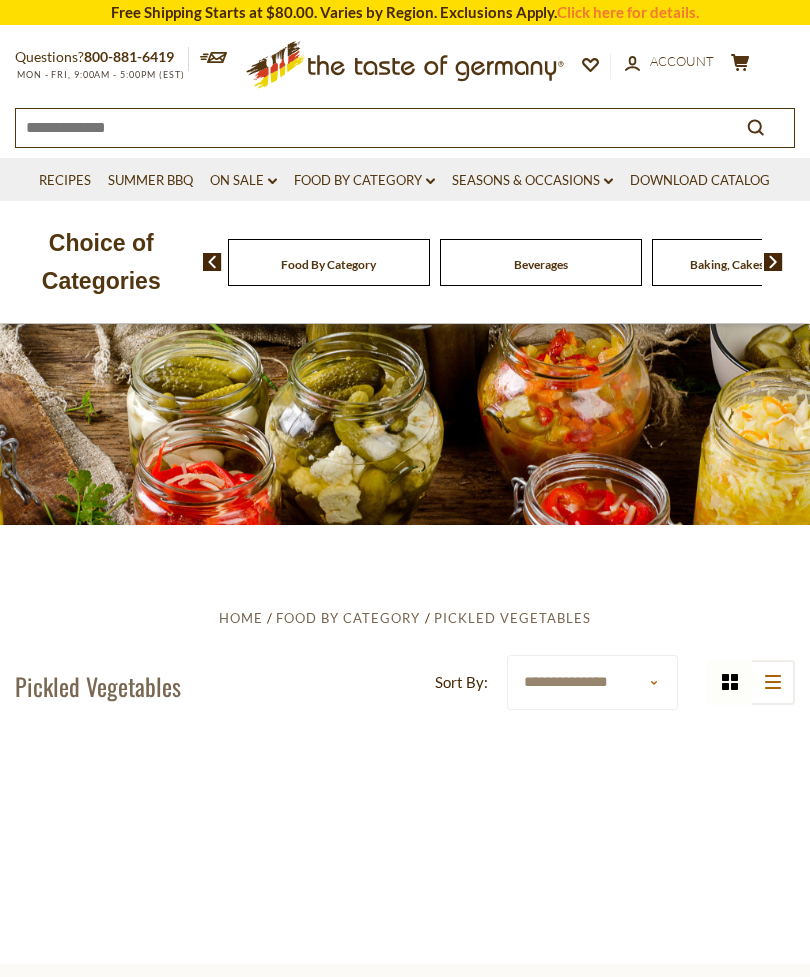 scroll, scrollTop: 0, scrollLeft: 0, axis: both 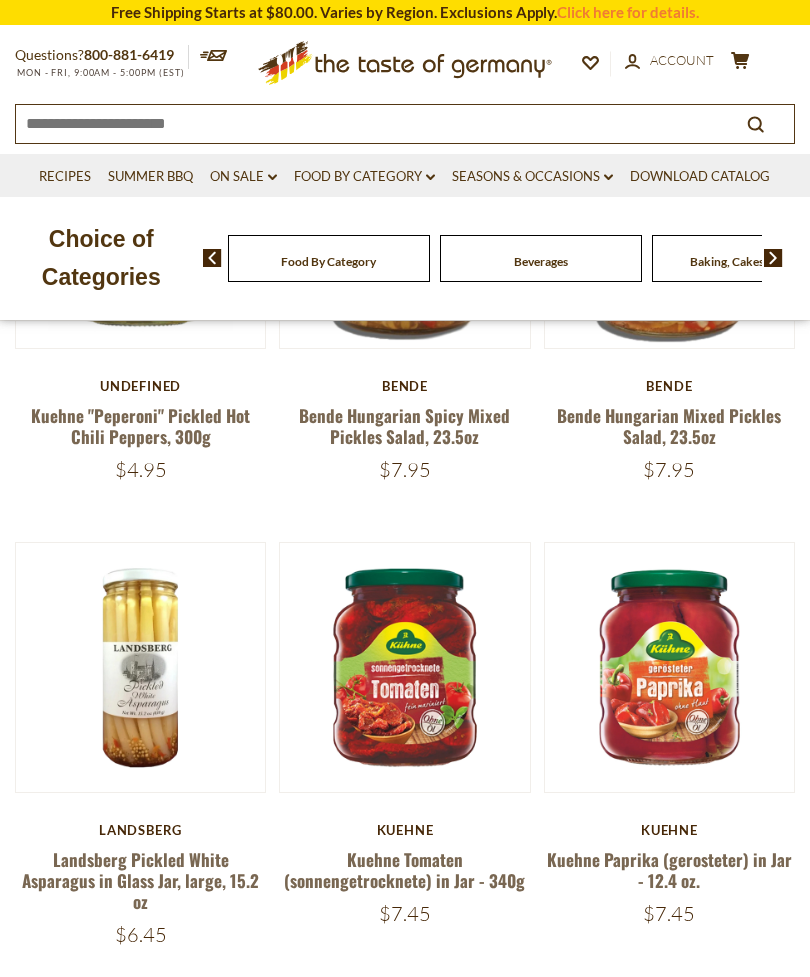 click at bounding box center (140, 667) 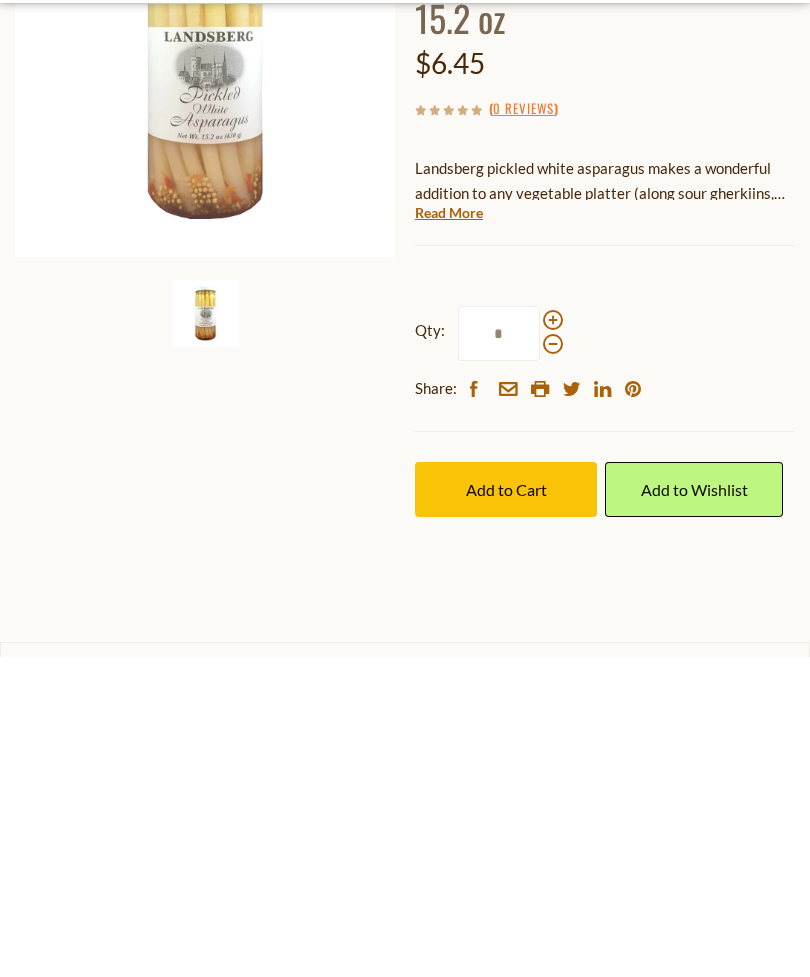 scroll, scrollTop: 0, scrollLeft: 0, axis: both 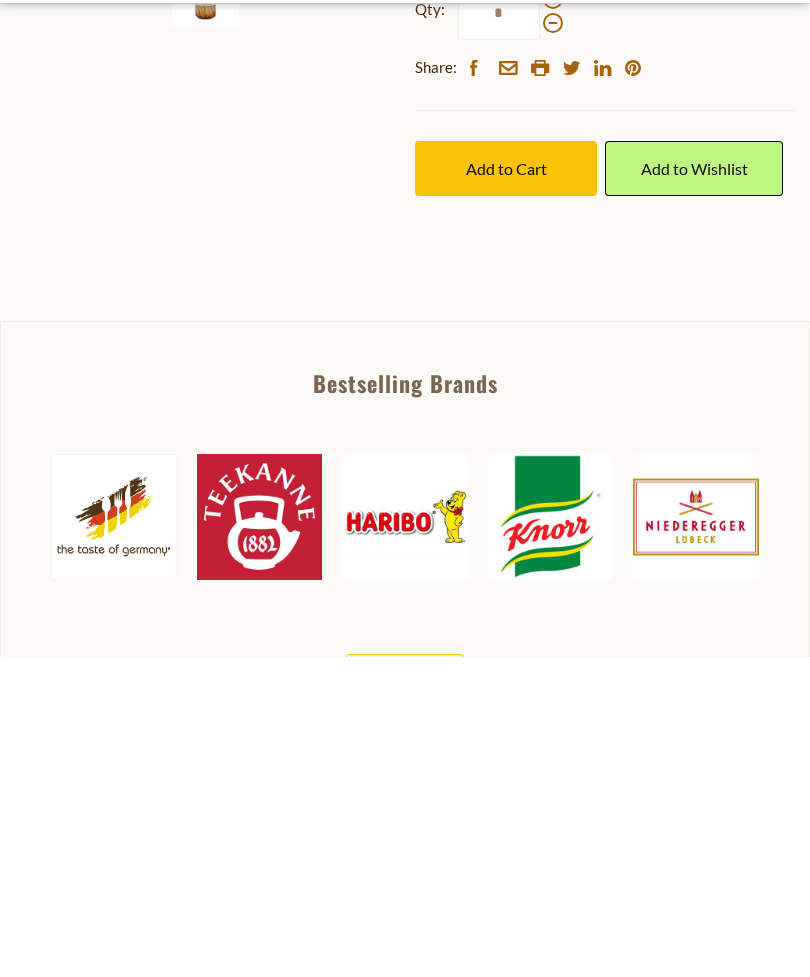 click on "Read More" at bounding box center (449, 212) 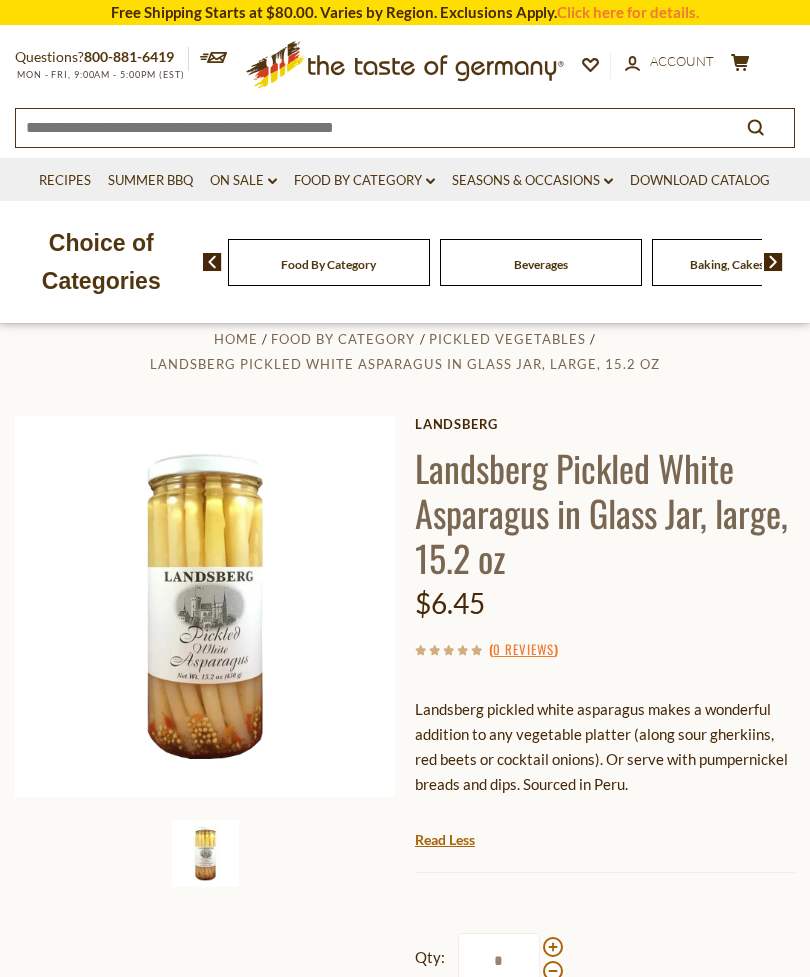 scroll, scrollTop: 0, scrollLeft: 0, axis: both 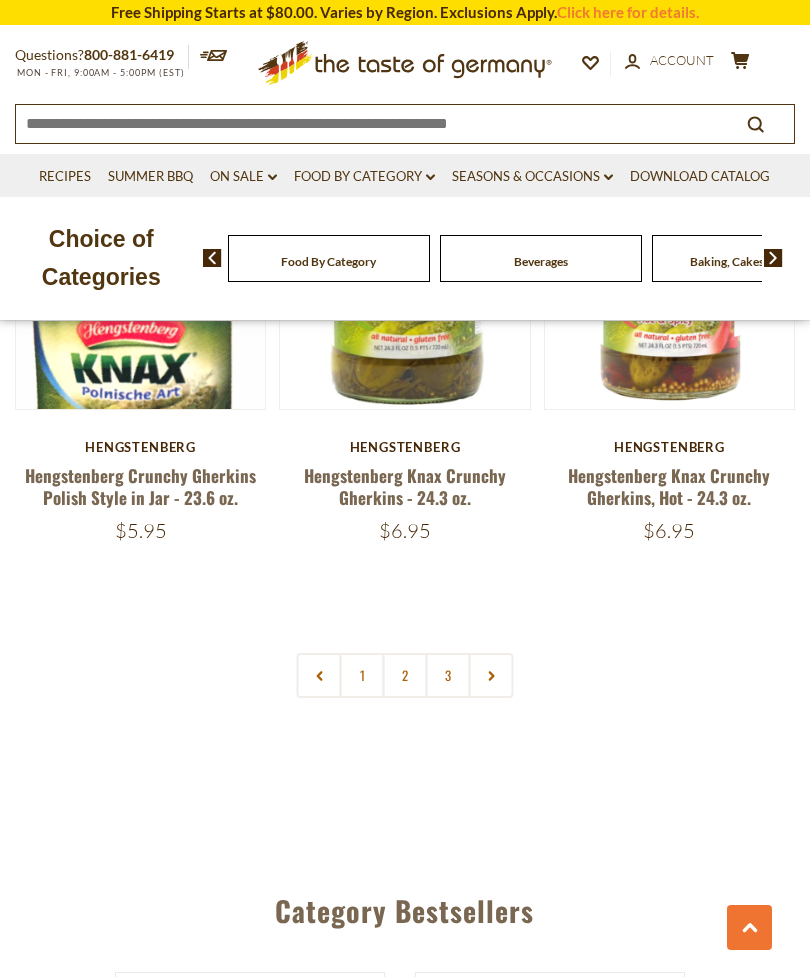click on "3" at bounding box center (448, 675) 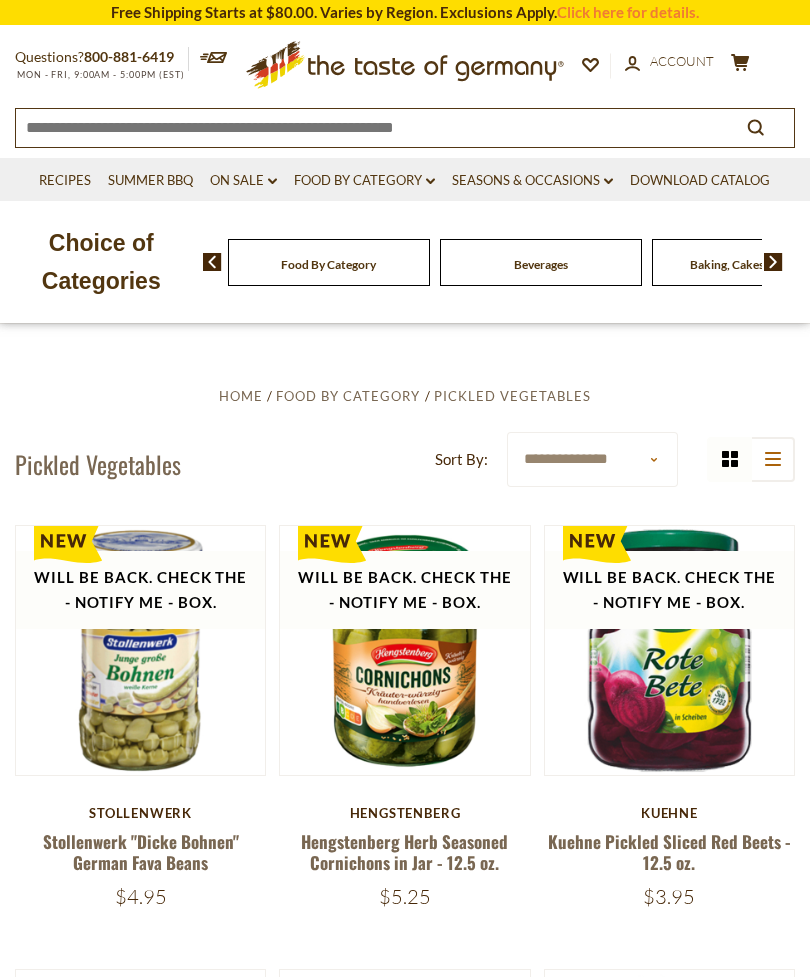 scroll, scrollTop: 0, scrollLeft: 0, axis: both 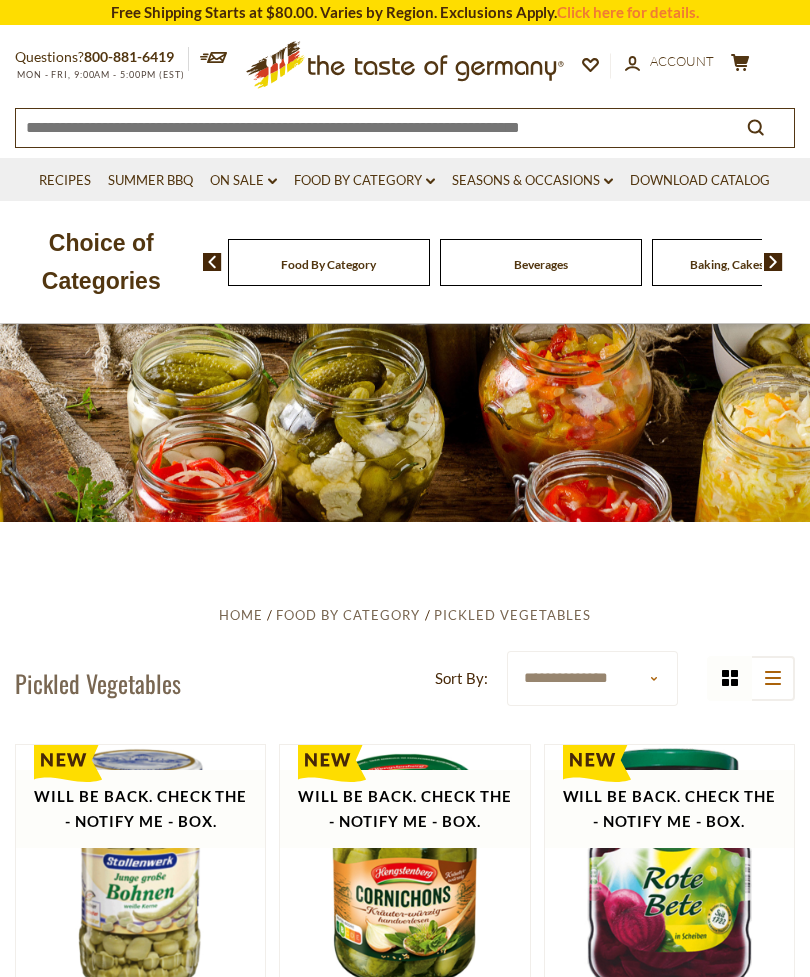 click on "Food By Category
dropdown_arrow" at bounding box center [364, 181] 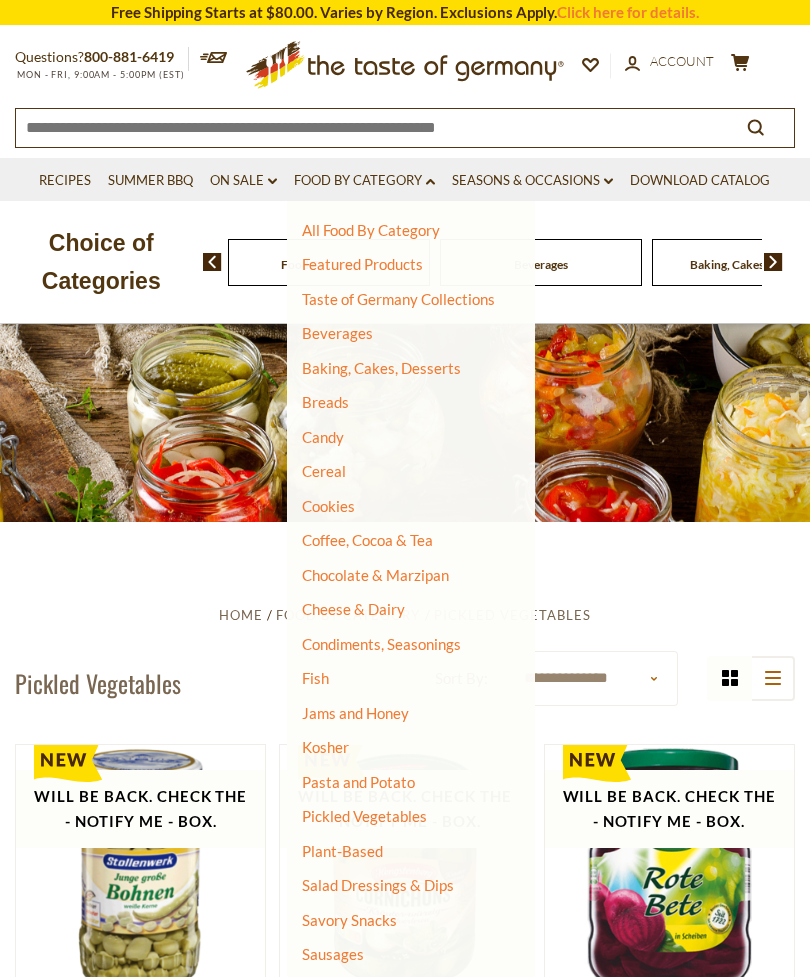 click on "Fish" at bounding box center [315, 678] 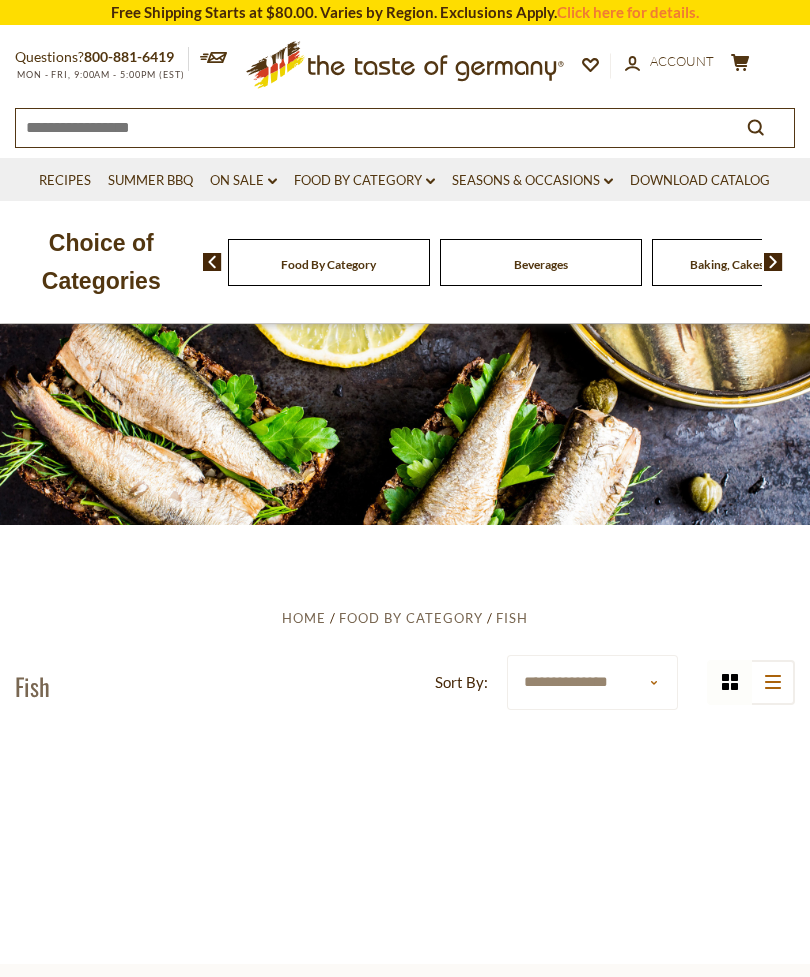 scroll, scrollTop: 0, scrollLeft: 0, axis: both 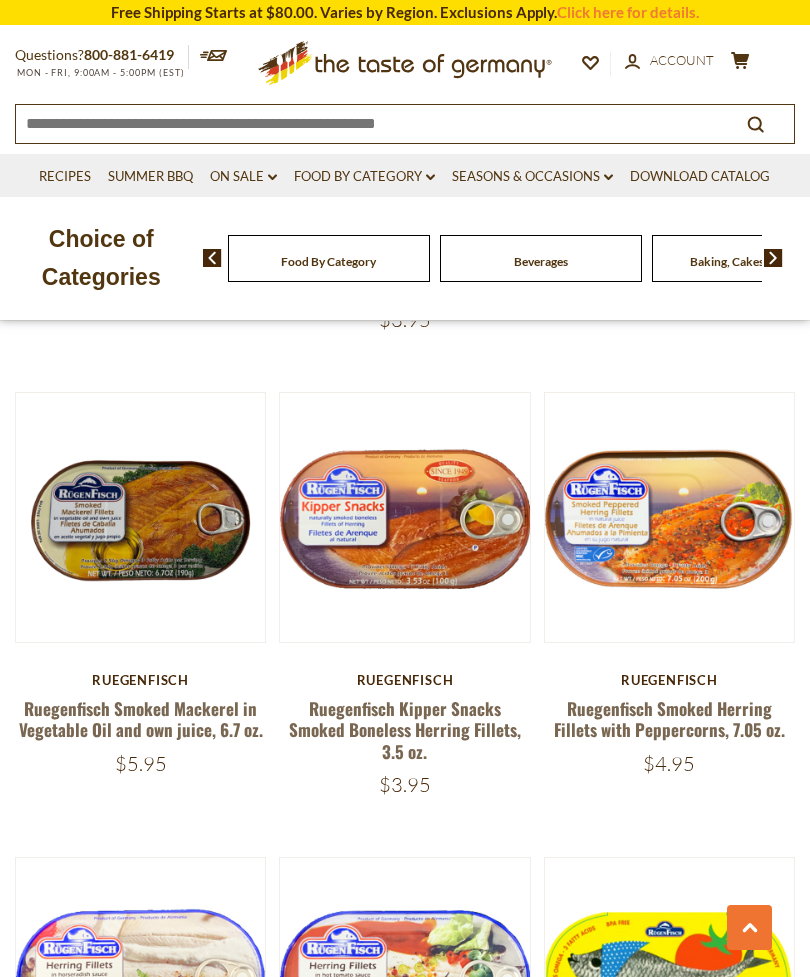 click on "Food By Category
dropdown_arrow" at bounding box center [364, 177] 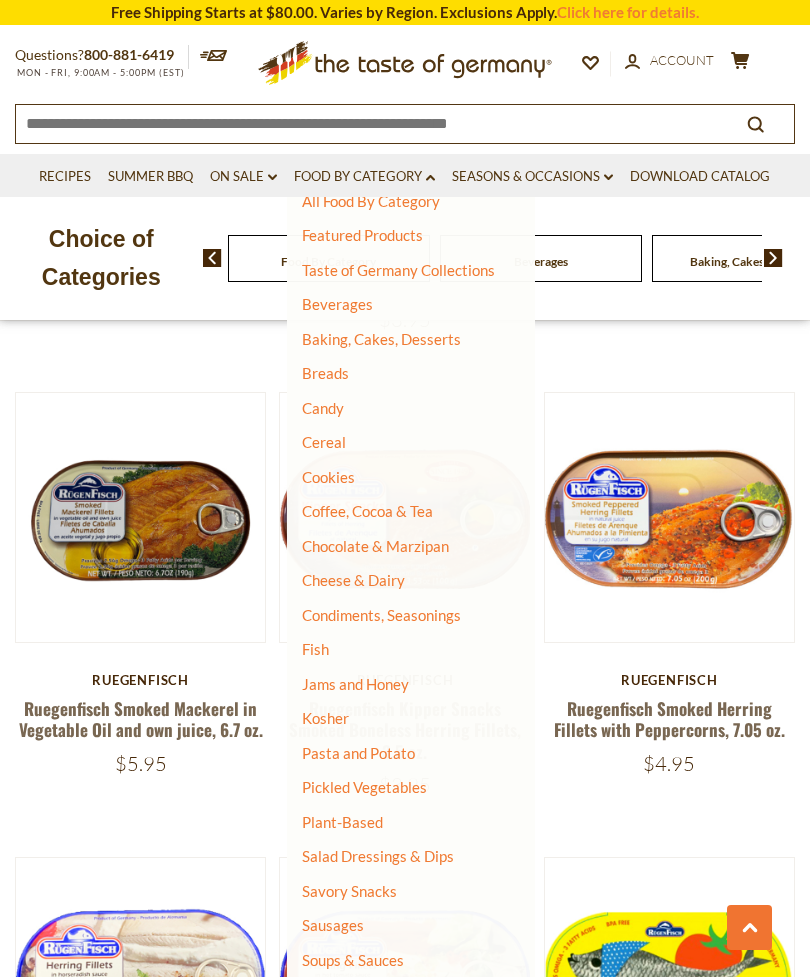 scroll, scrollTop: 24, scrollLeft: 0, axis: vertical 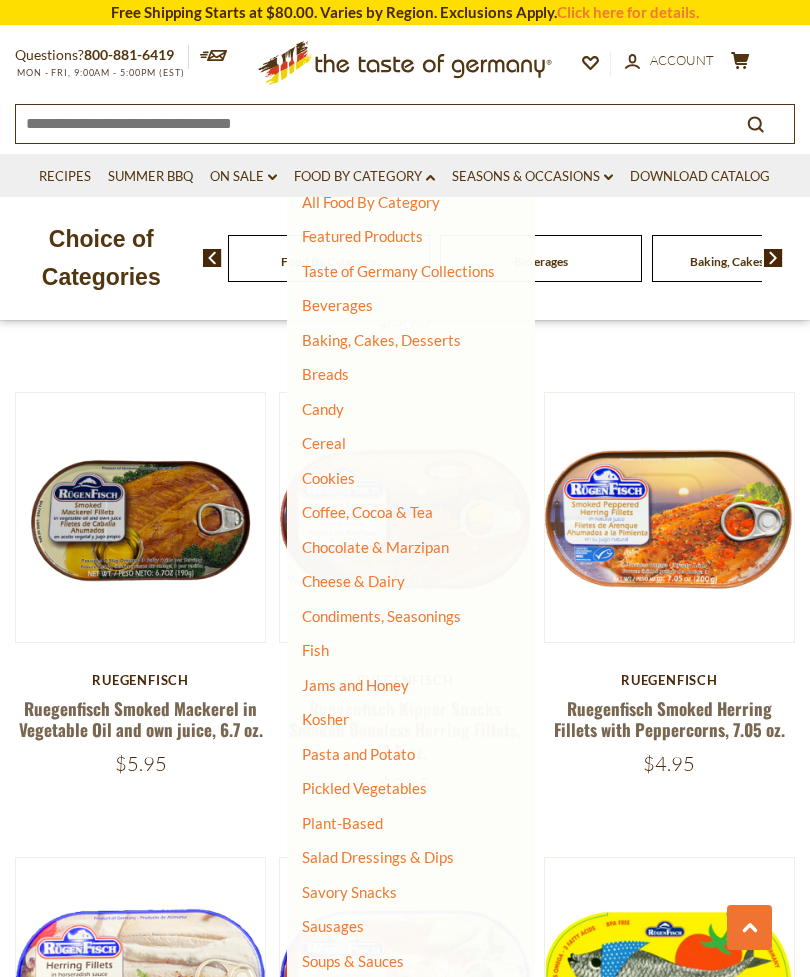 click on "Jams and Honey" at bounding box center (355, 685) 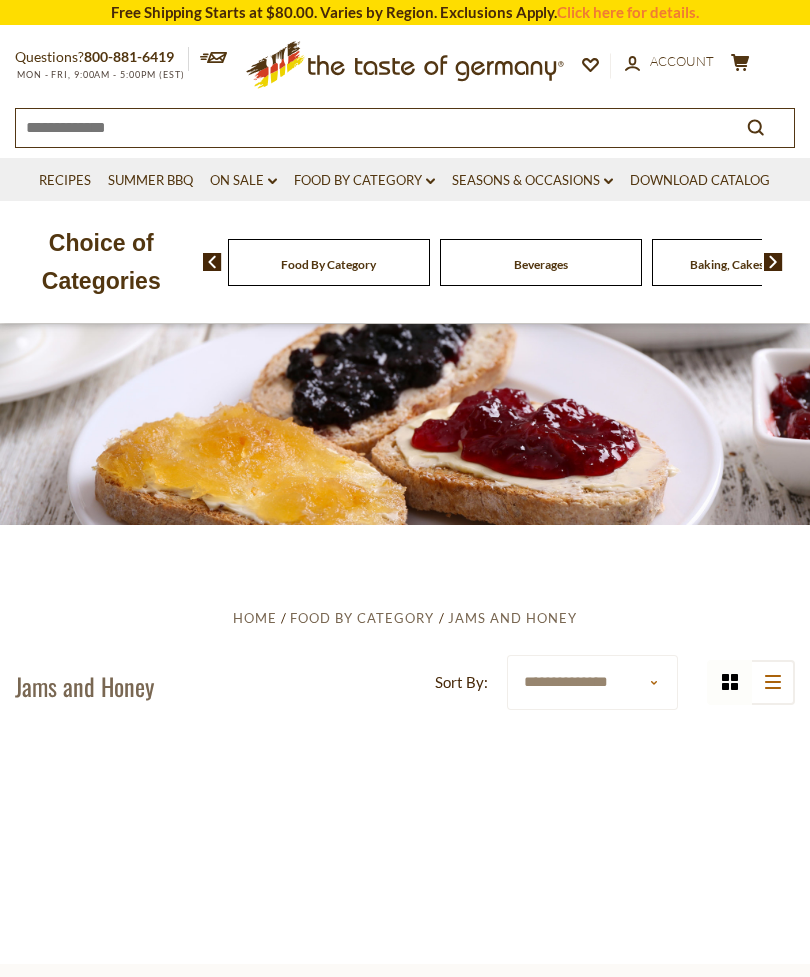 scroll, scrollTop: 0, scrollLeft: 0, axis: both 